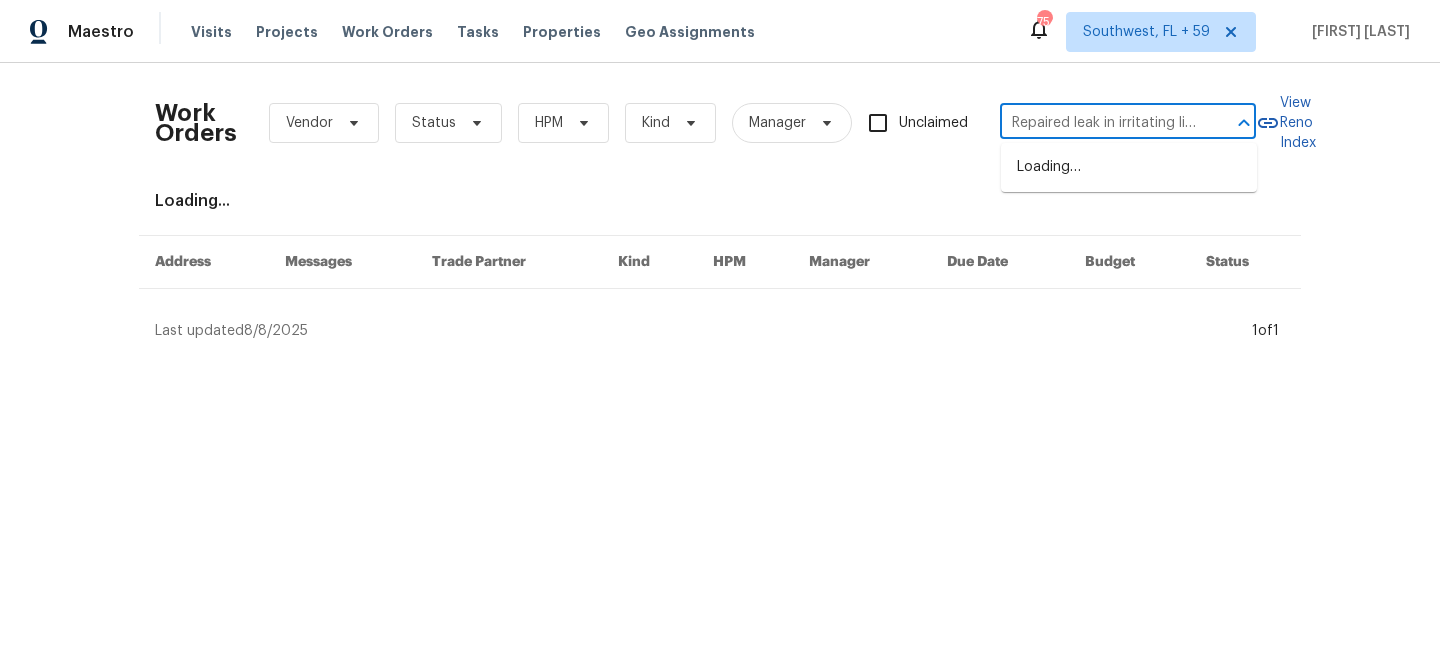 scroll, scrollTop: 0, scrollLeft: 0, axis: both 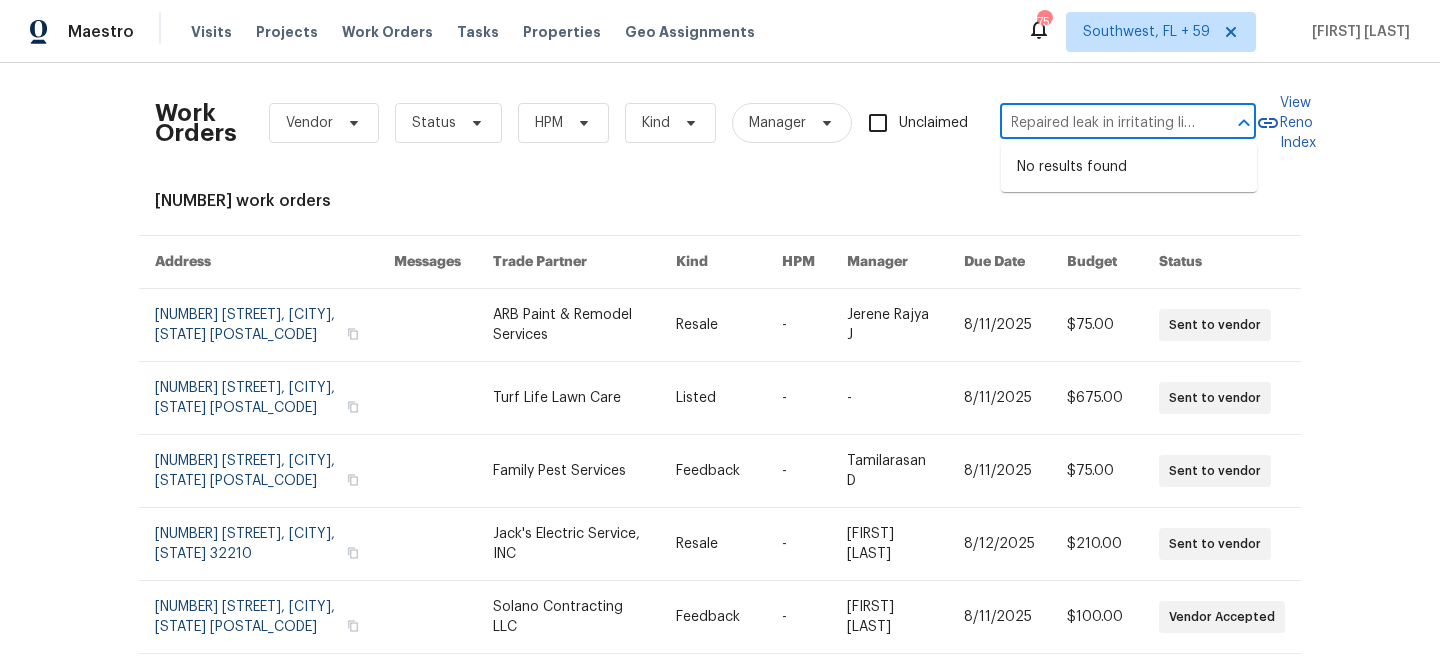 click on "Repaired leak in irritating line" at bounding box center (1100, 123) 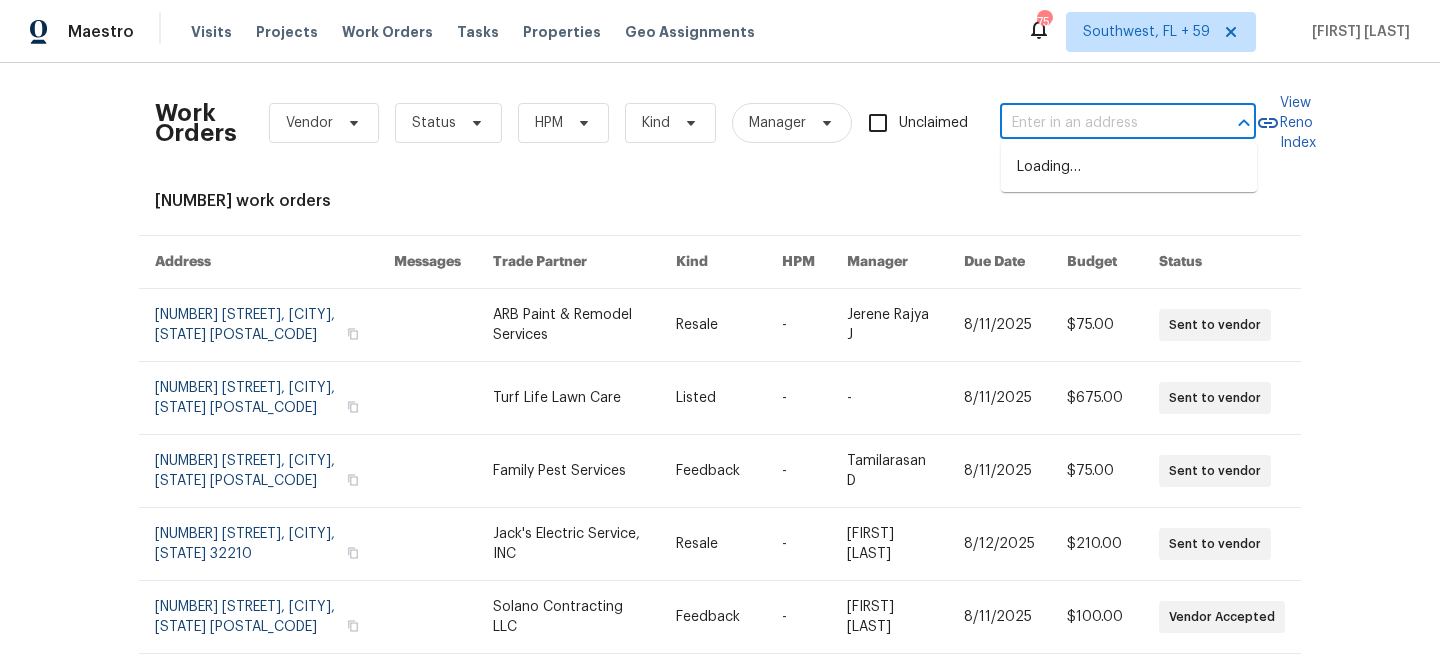 scroll, scrollTop: 0, scrollLeft: 0, axis: both 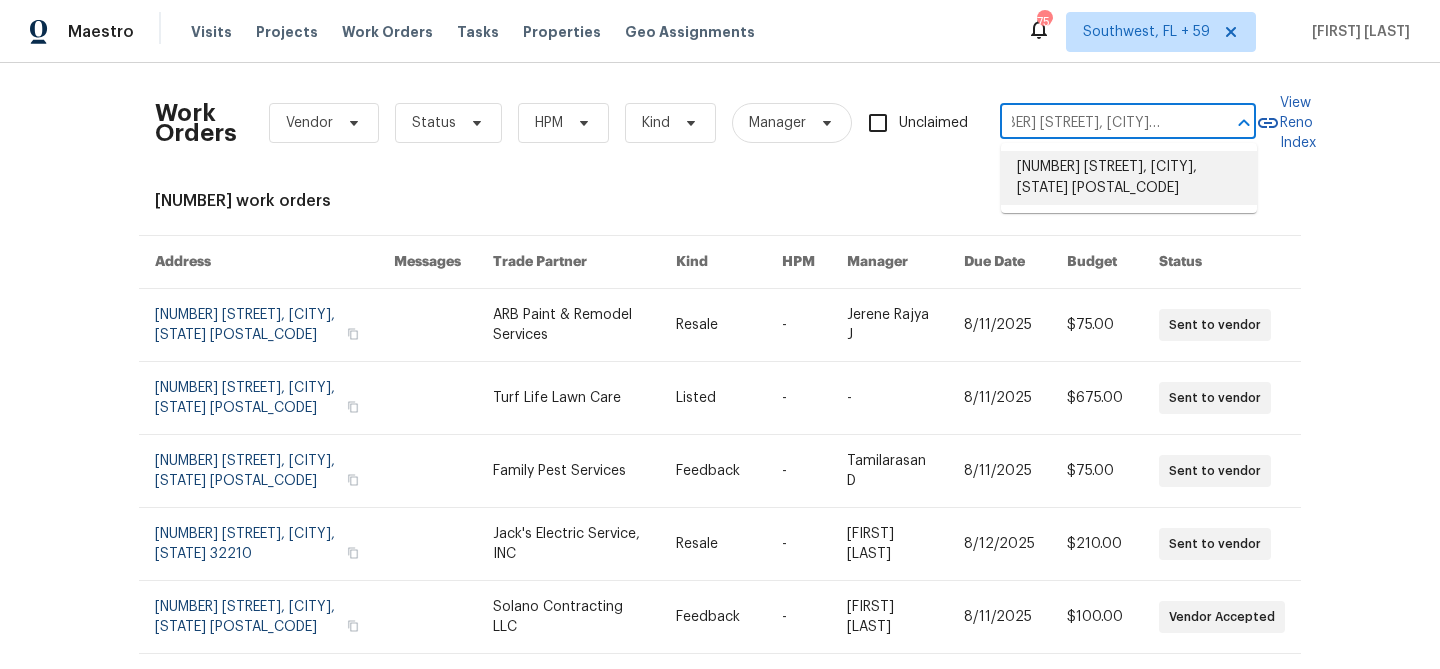 click on "[NUMBER] [STREET], [CITY], [STATE] [POSTAL_CODE]" at bounding box center (1129, 178) 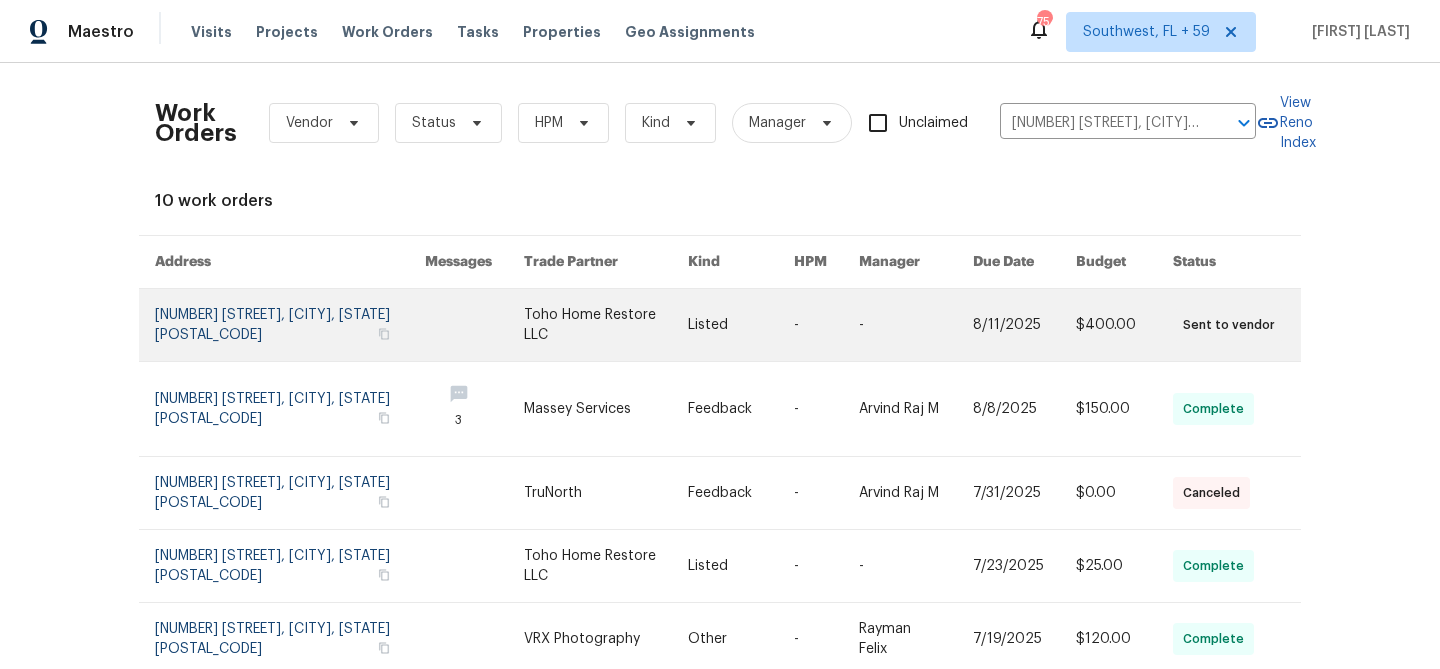 click at bounding box center (916, 325) 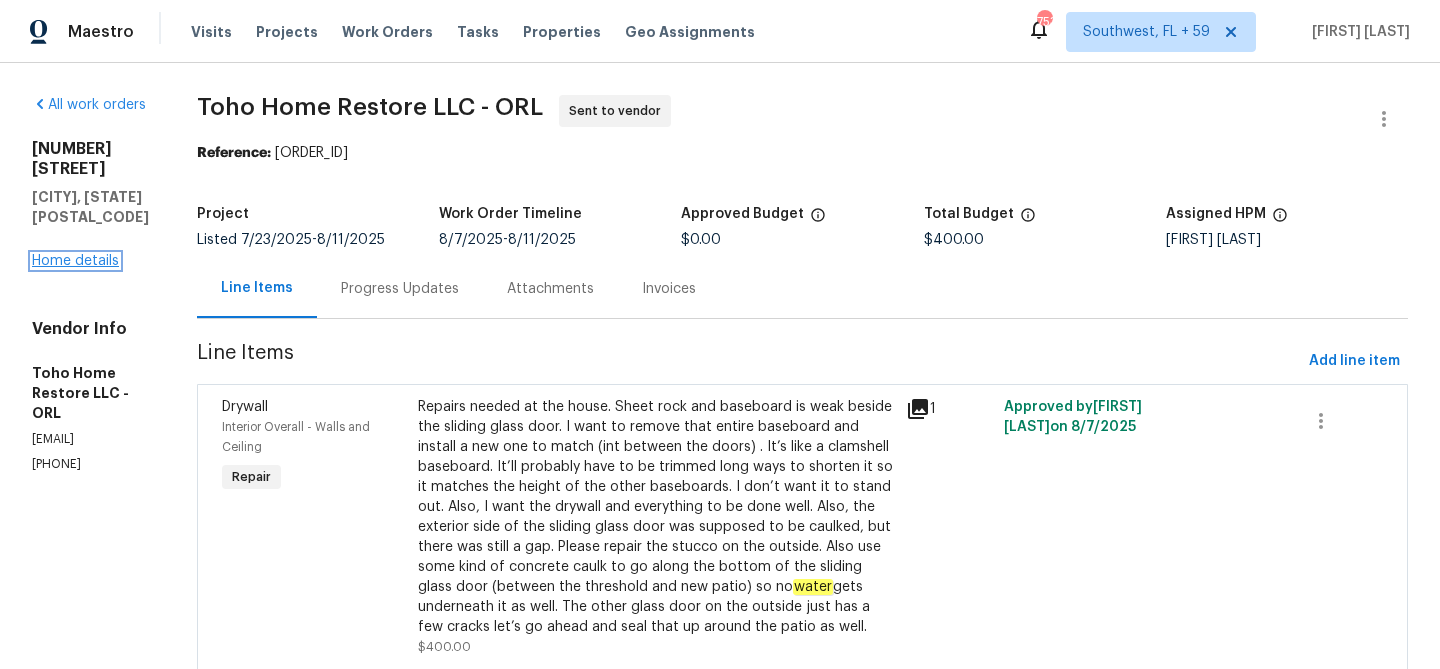 click on "Home details" at bounding box center [75, 261] 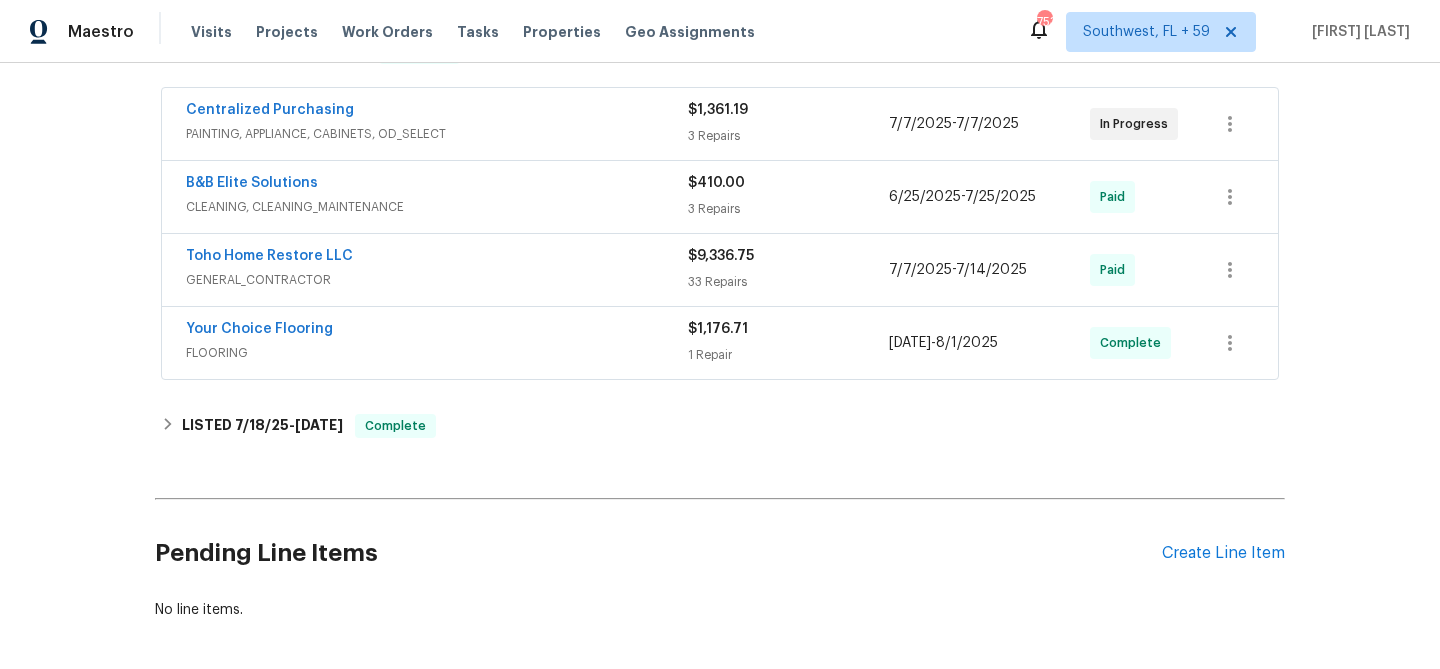 scroll, scrollTop: 687, scrollLeft: 0, axis: vertical 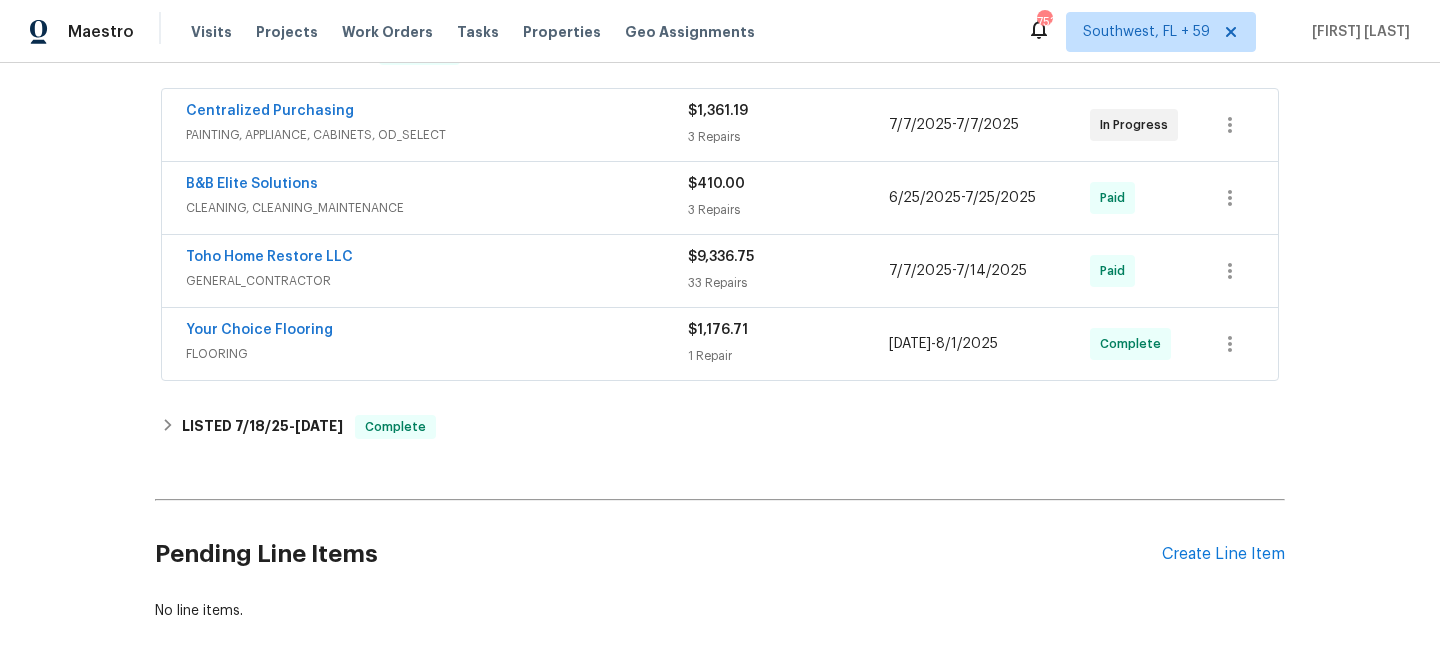 click on "FLOORING" at bounding box center [437, 354] 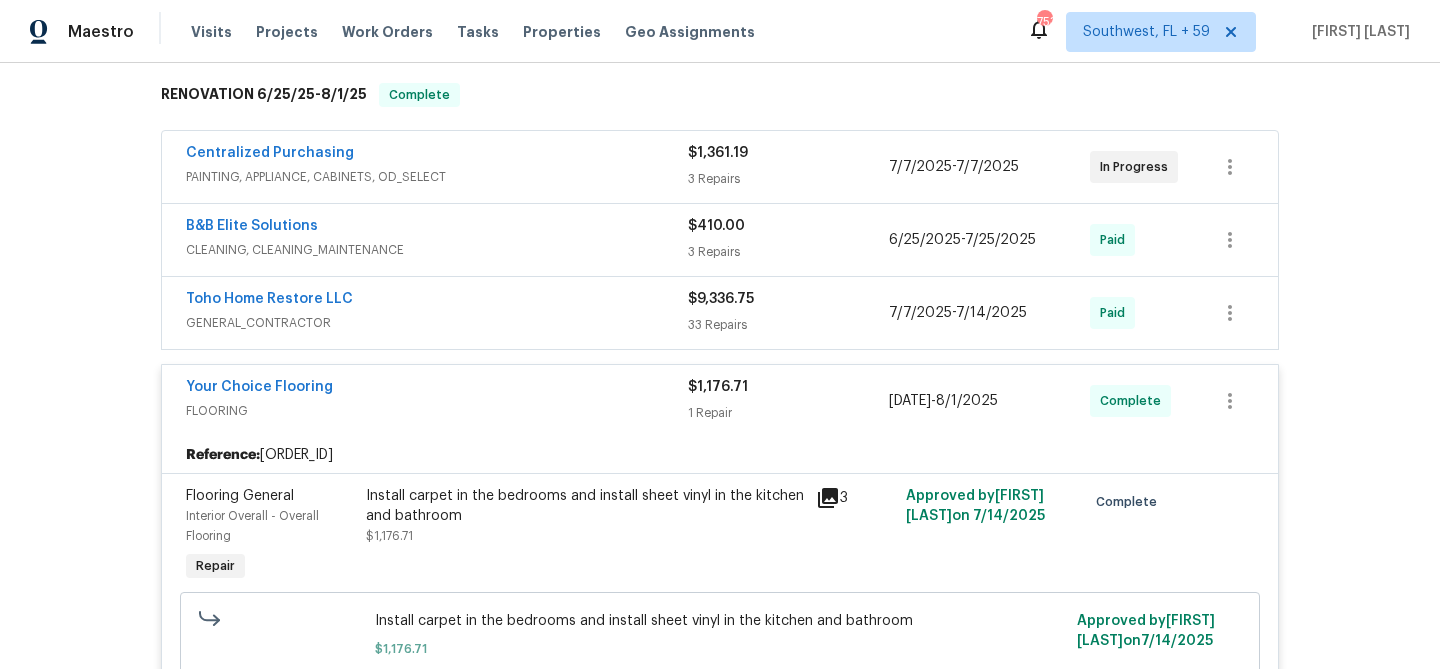scroll, scrollTop: 628, scrollLeft: 0, axis: vertical 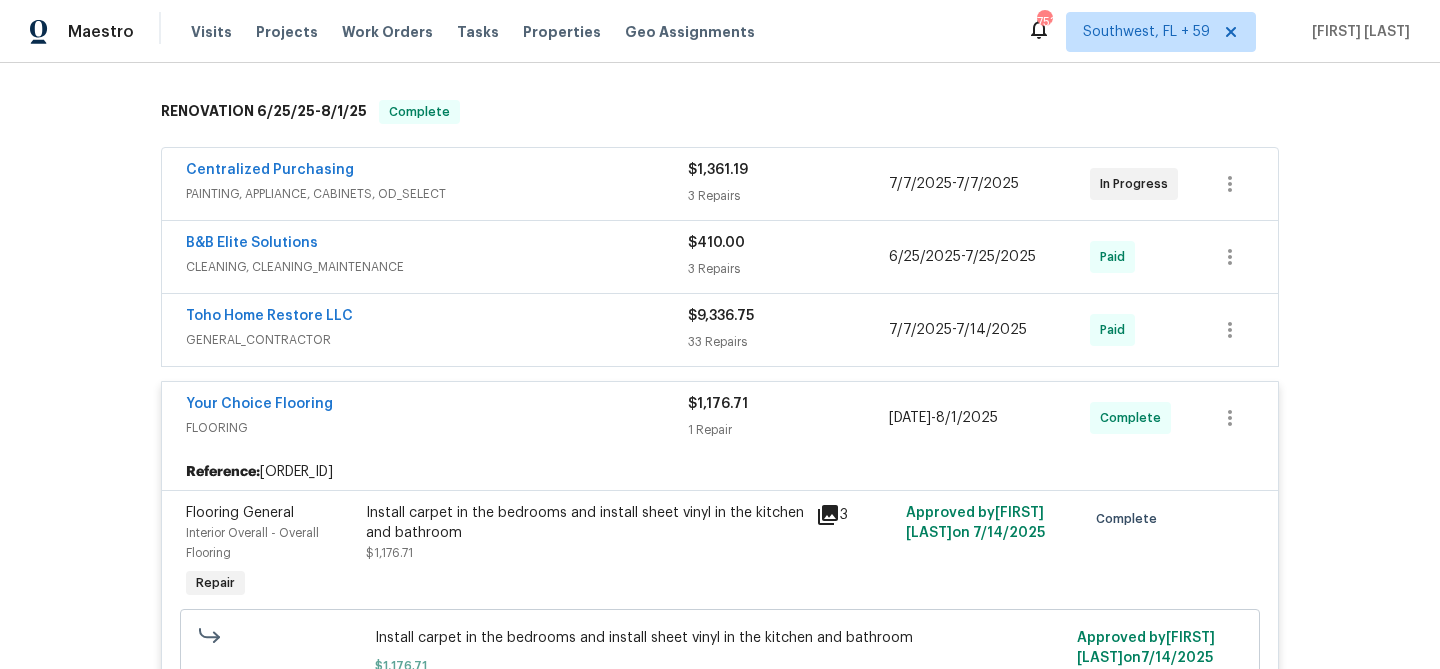 click on "CLEANING, CLEANING_MAINTENANCE" at bounding box center [437, 267] 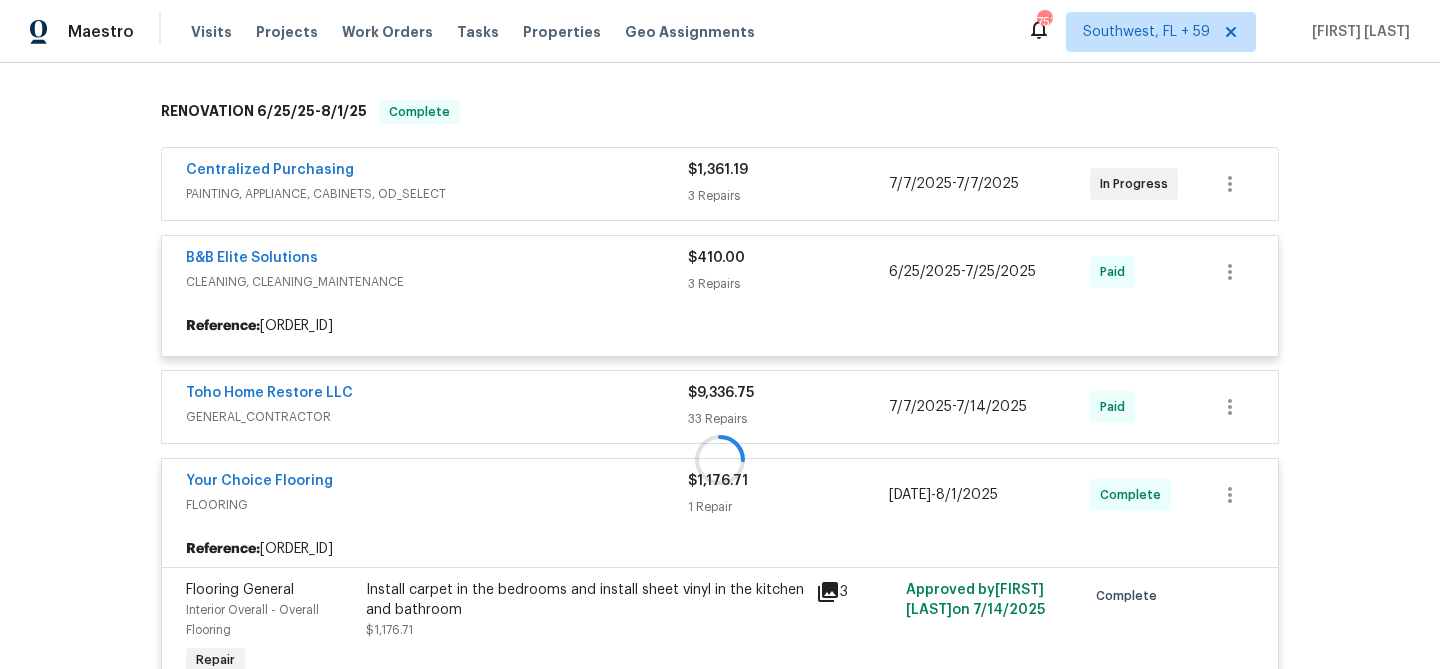 scroll, scrollTop: 587, scrollLeft: 0, axis: vertical 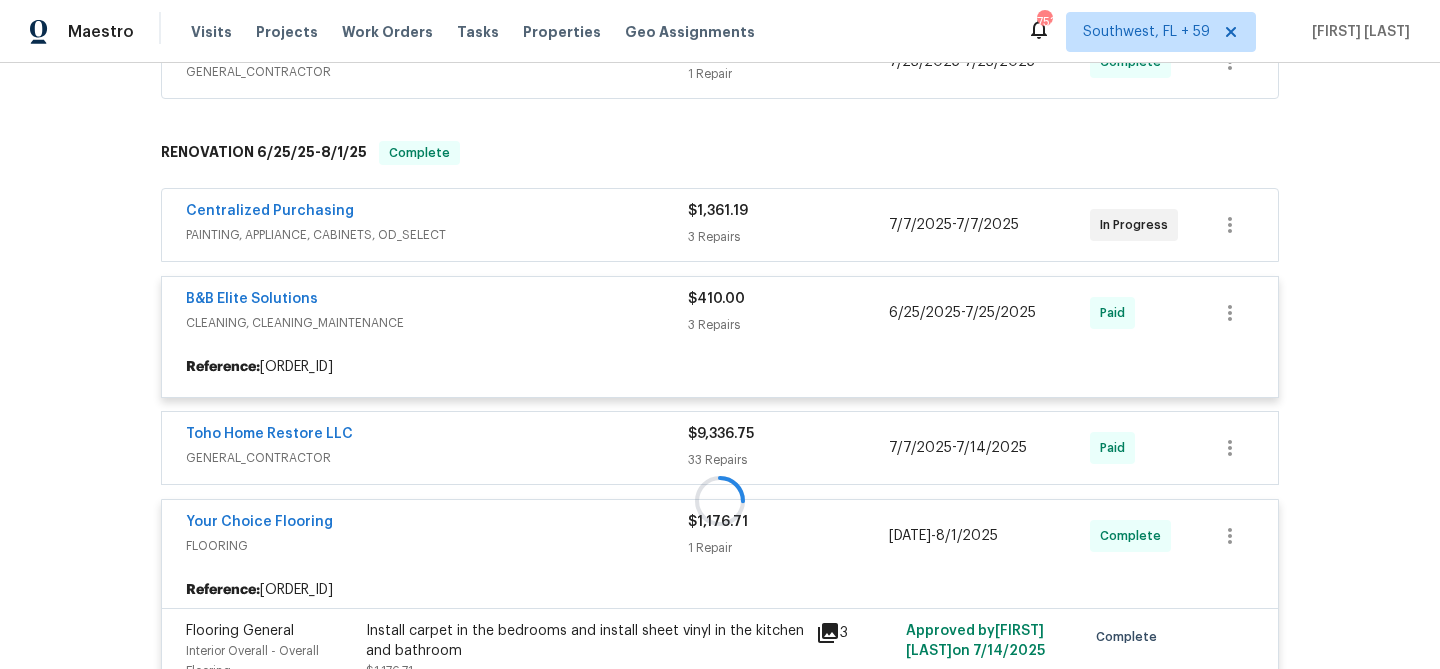 click at bounding box center [720, 500] 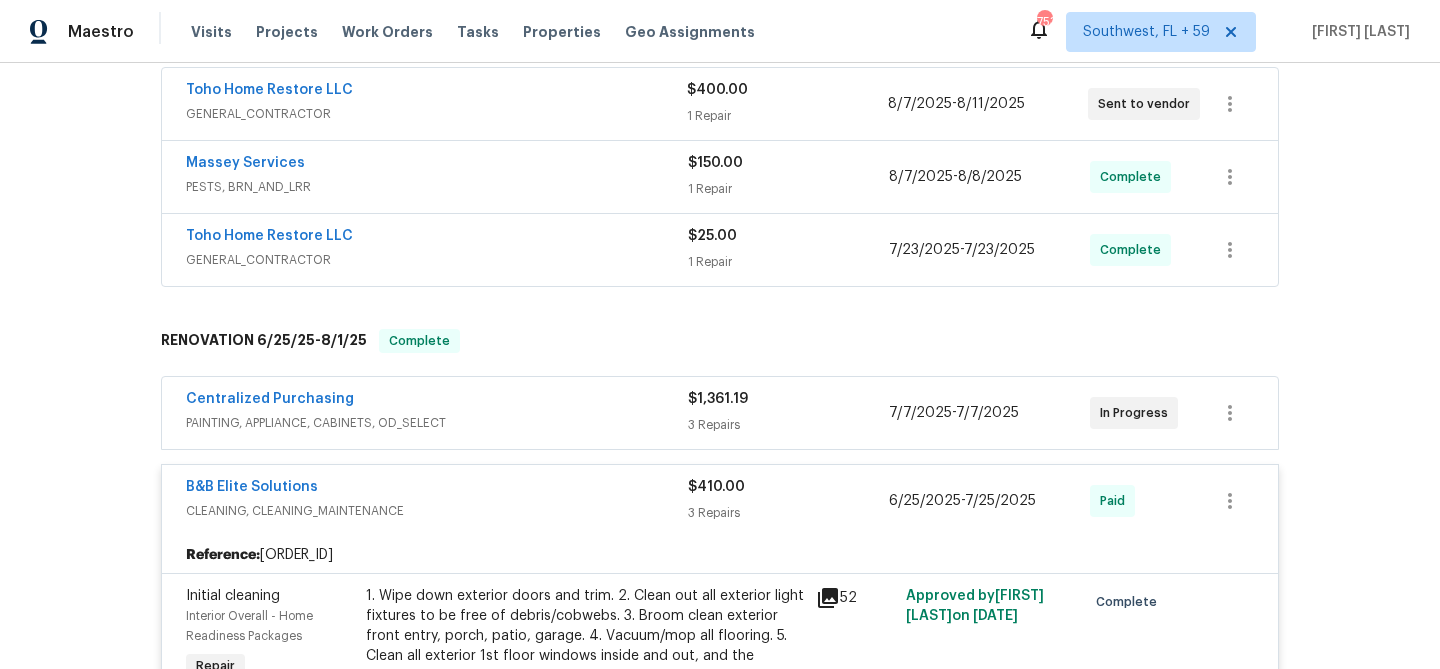 scroll, scrollTop: 271, scrollLeft: 0, axis: vertical 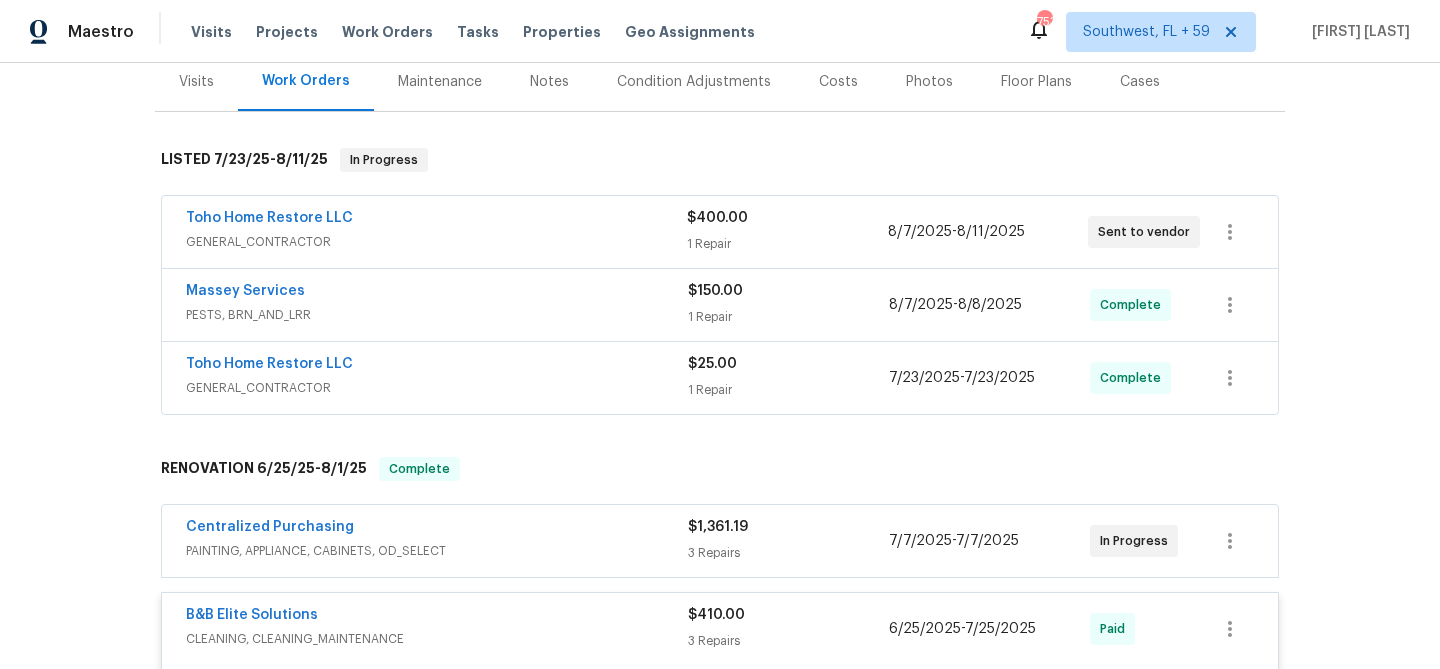 click on "Toho Home Restore LLC" at bounding box center [437, 366] 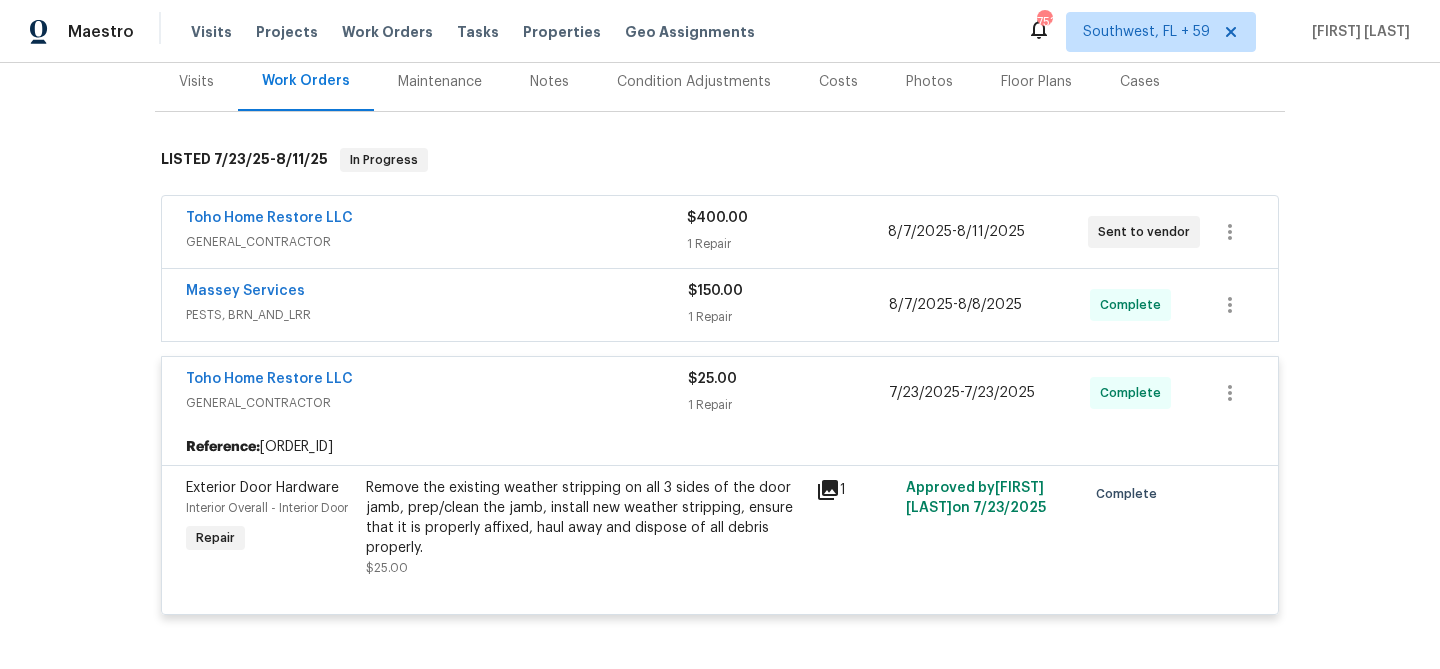 click on "Massey Services" at bounding box center (437, 293) 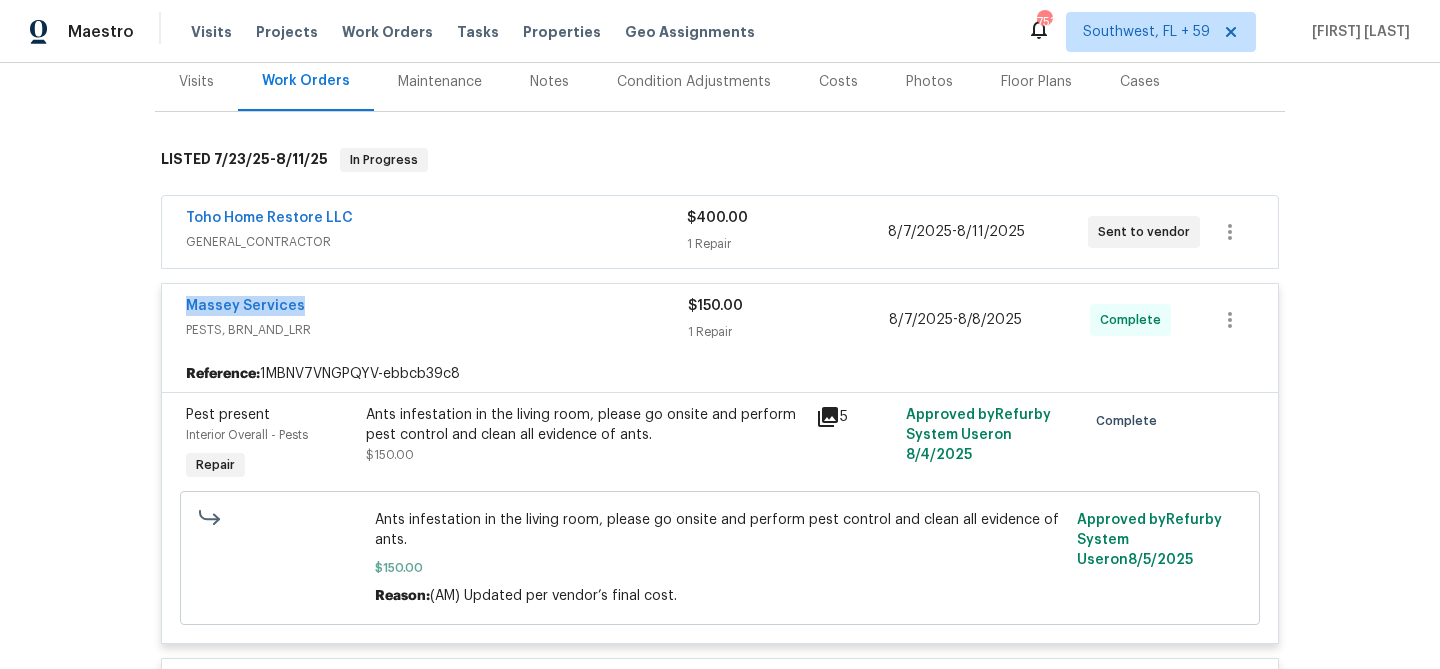 click on "GENERAL_CONTRACTOR" at bounding box center [436, 242] 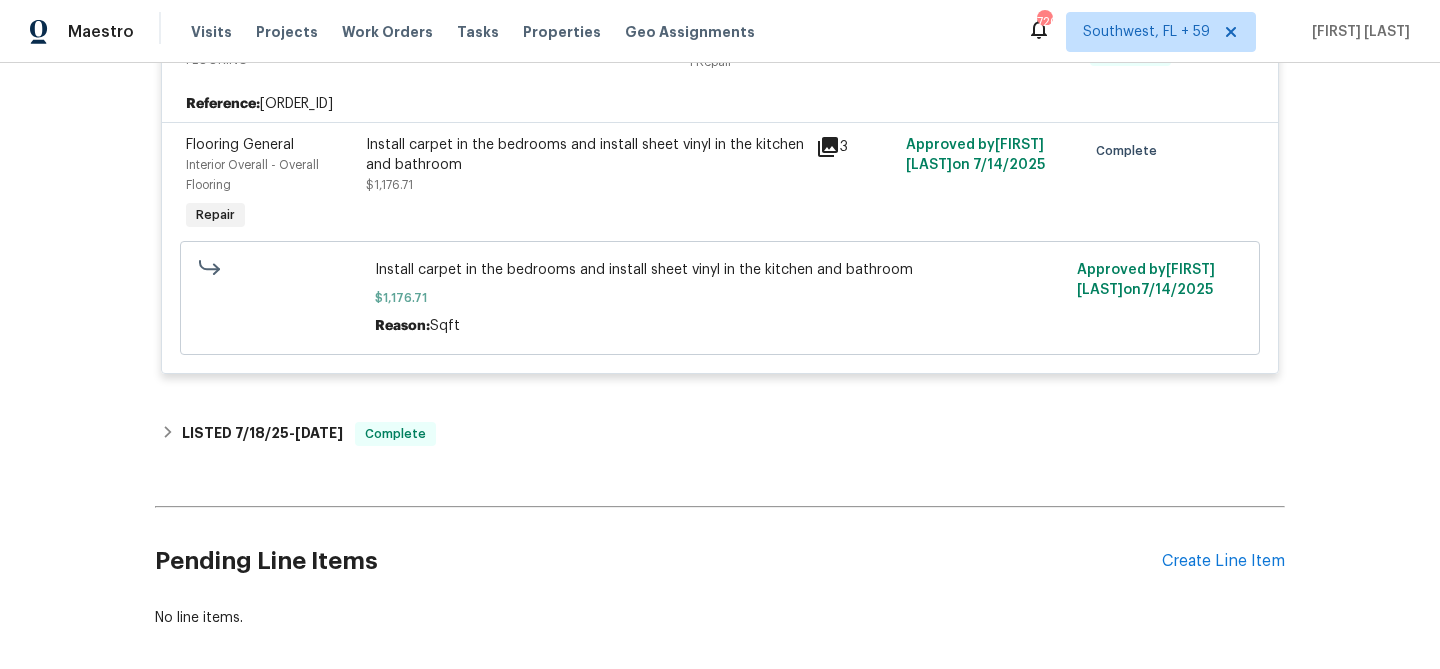 scroll, scrollTop: 2791, scrollLeft: 0, axis: vertical 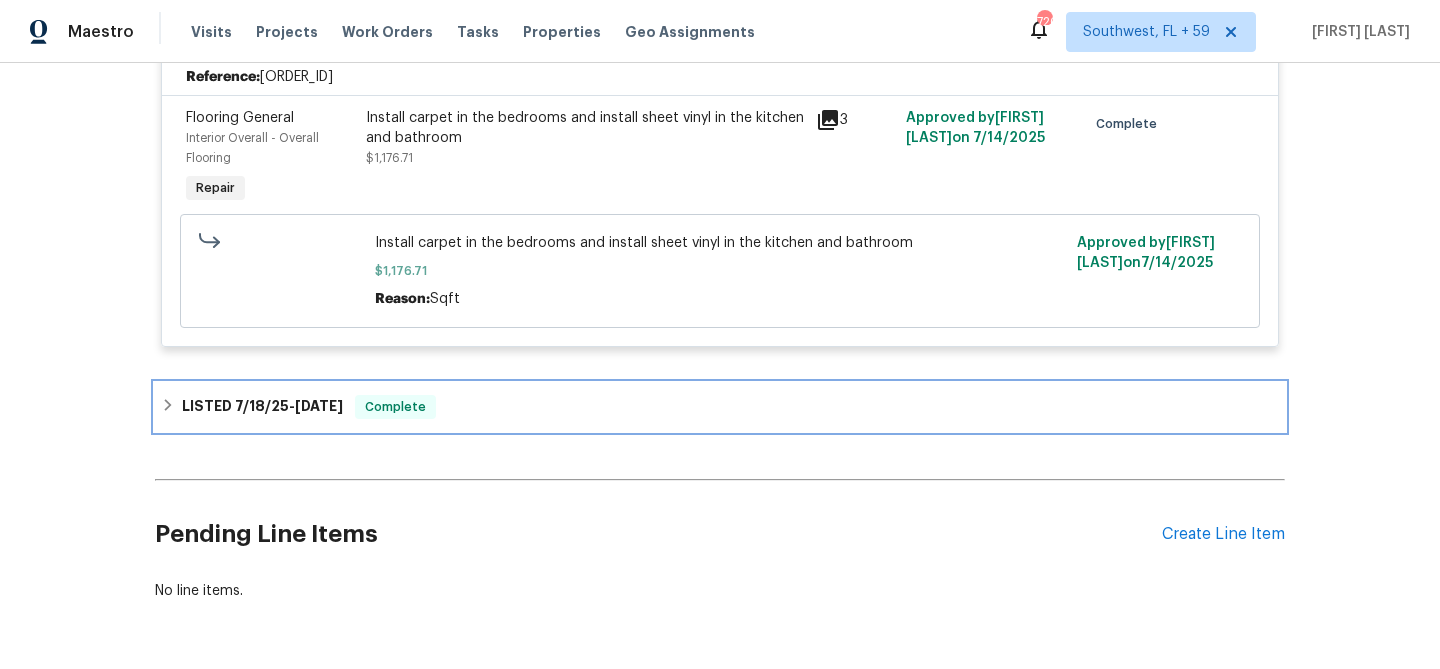 click on "Complete" at bounding box center (395, 407) 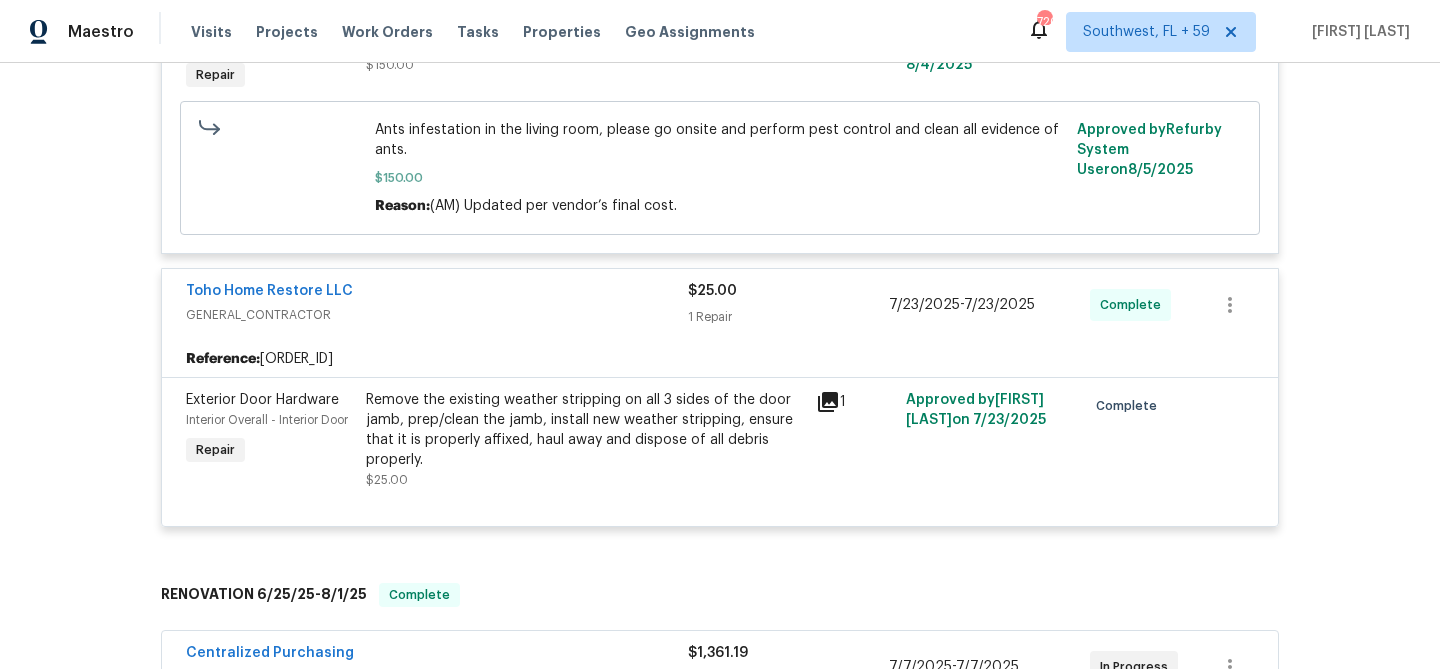 scroll, scrollTop: 1063, scrollLeft: 0, axis: vertical 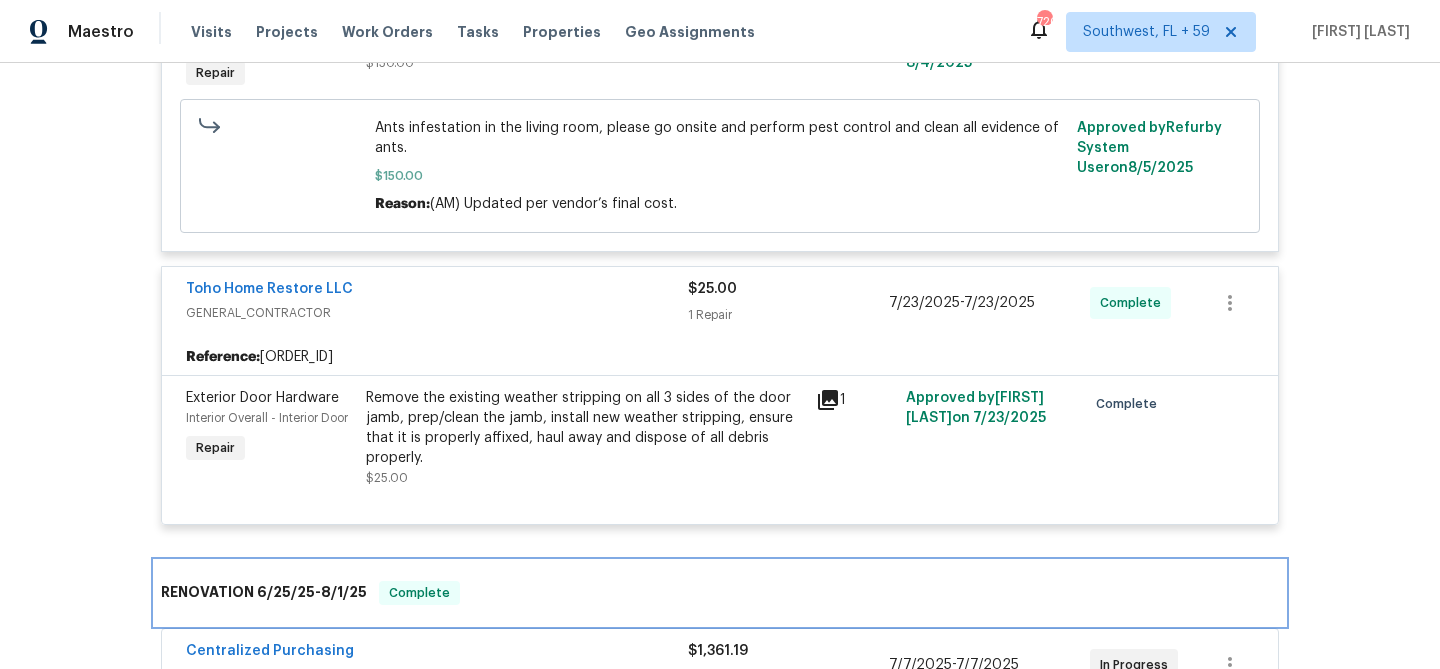 click on "RENOVATION [DATE] - [DATE] Complete" at bounding box center [720, 593] 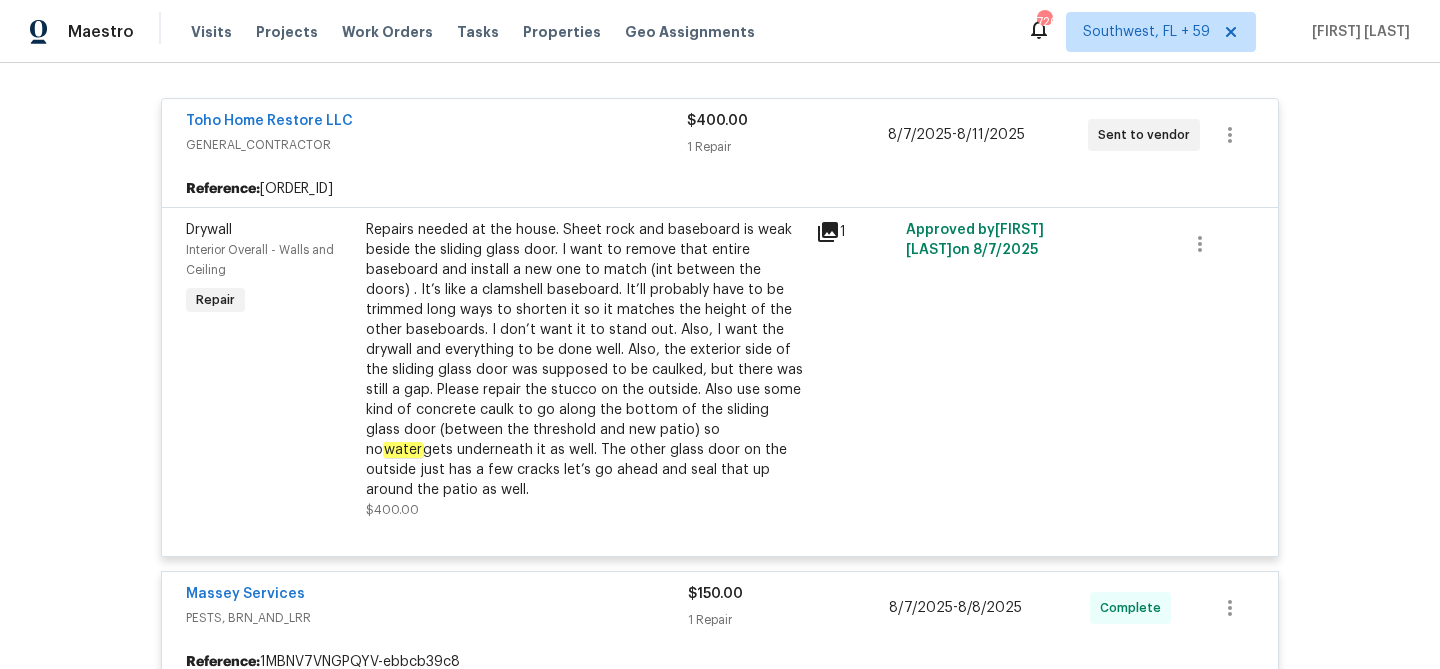 scroll, scrollTop: 366, scrollLeft: 0, axis: vertical 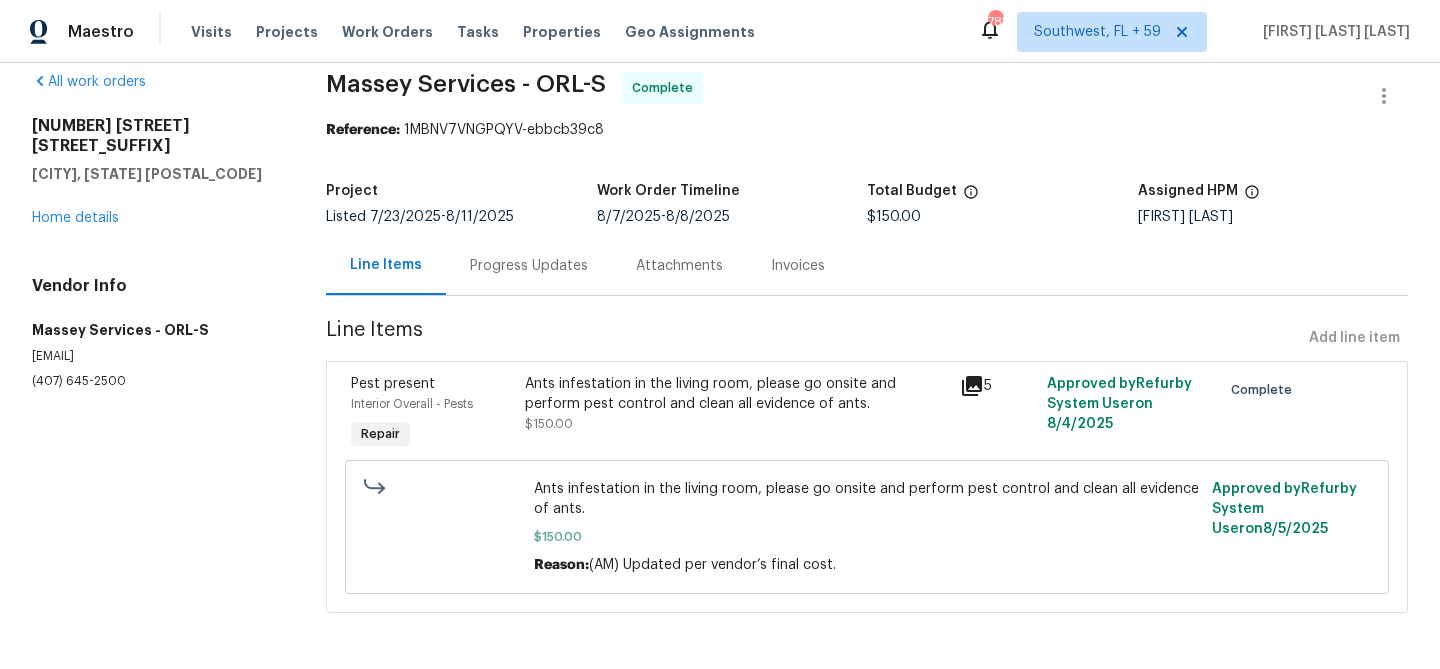 click on "Progress Updates" at bounding box center [529, 265] 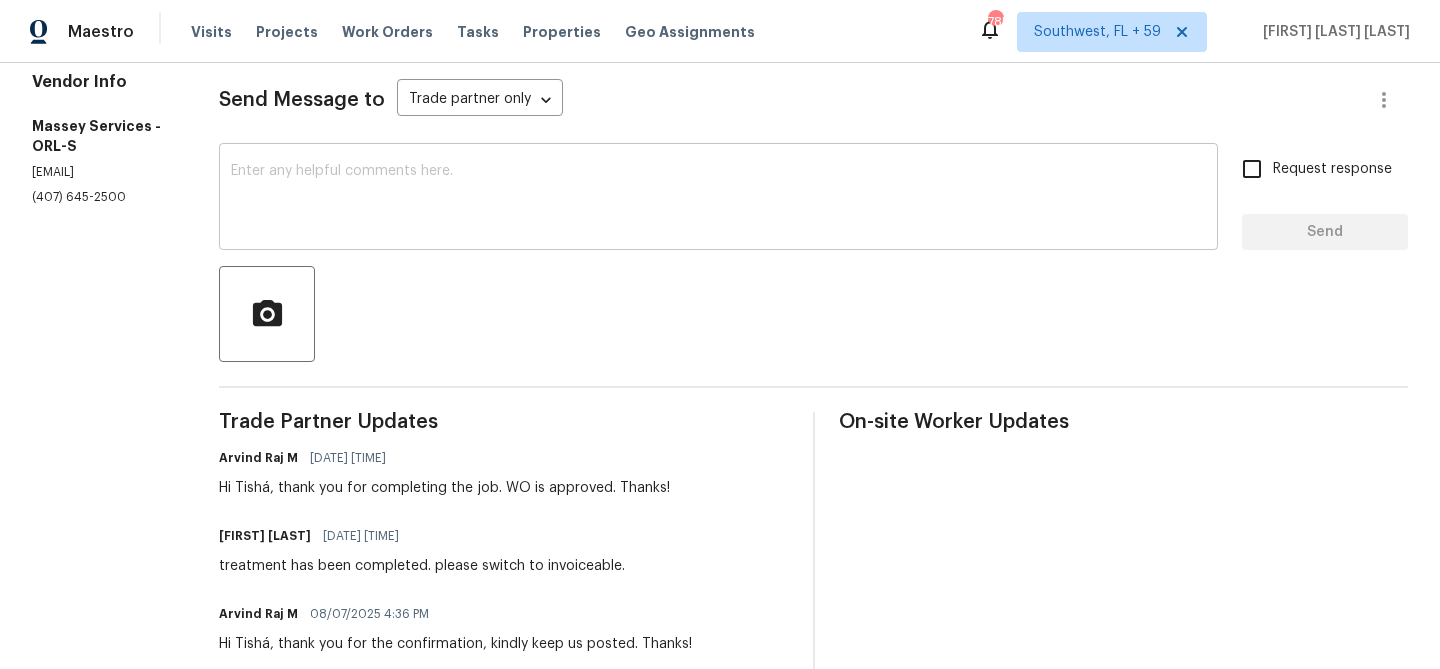scroll, scrollTop: 0, scrollLeft: 0, axis: both 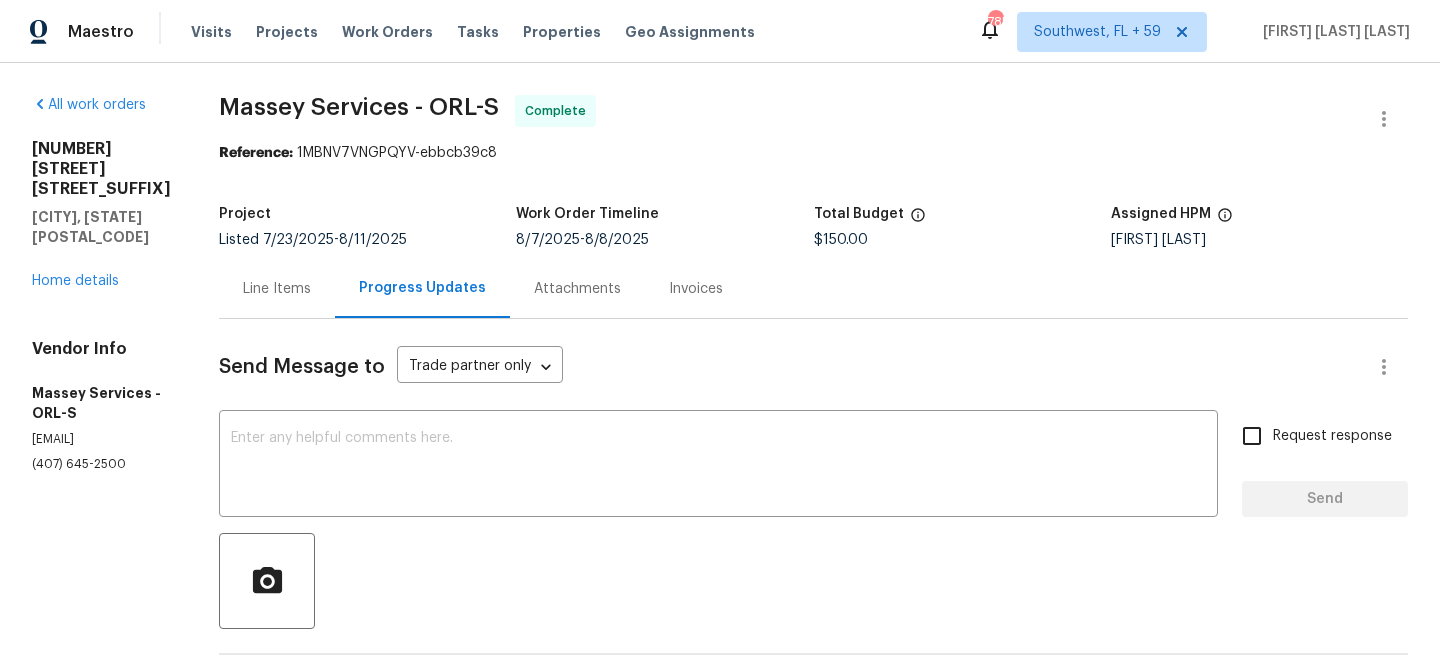 click on "Line Items" at bounding box center (277, 289) 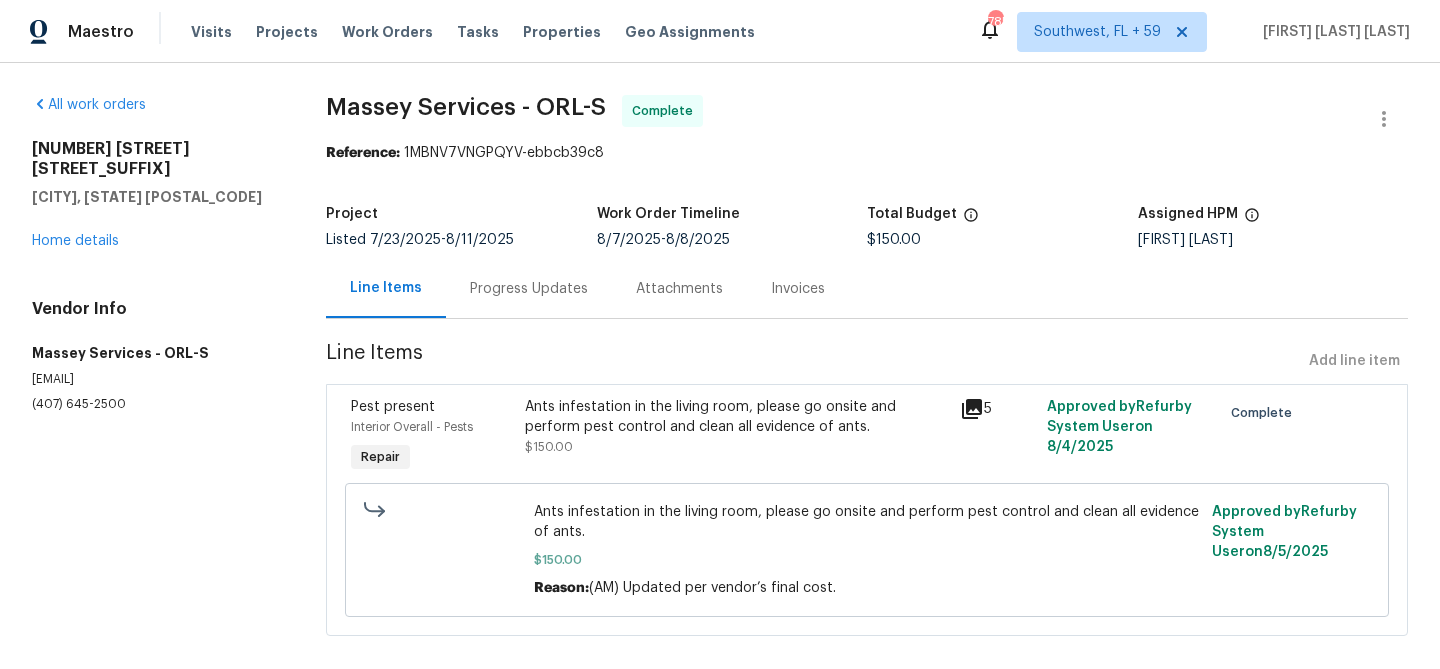 scroll, scrollTop: 24, scrollLeft: 0, axis: vertical 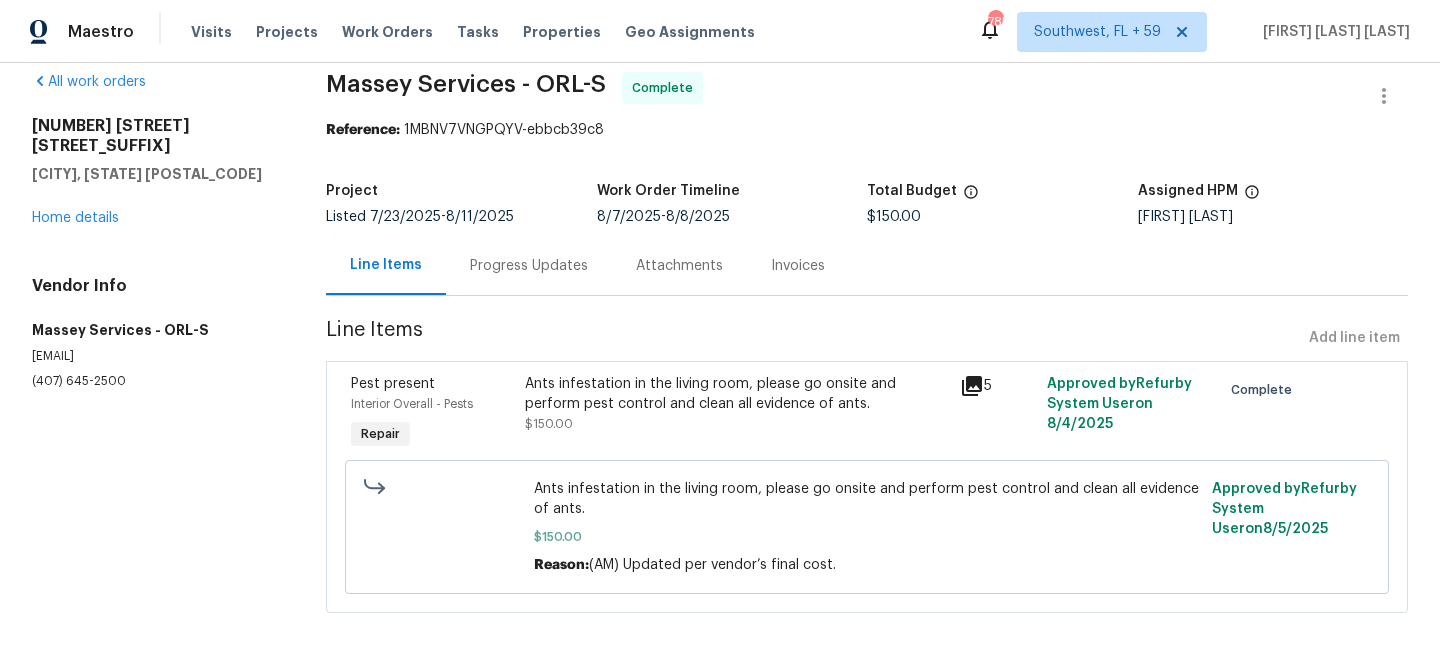 click on "$150.00" at bounding box center (549, 424) 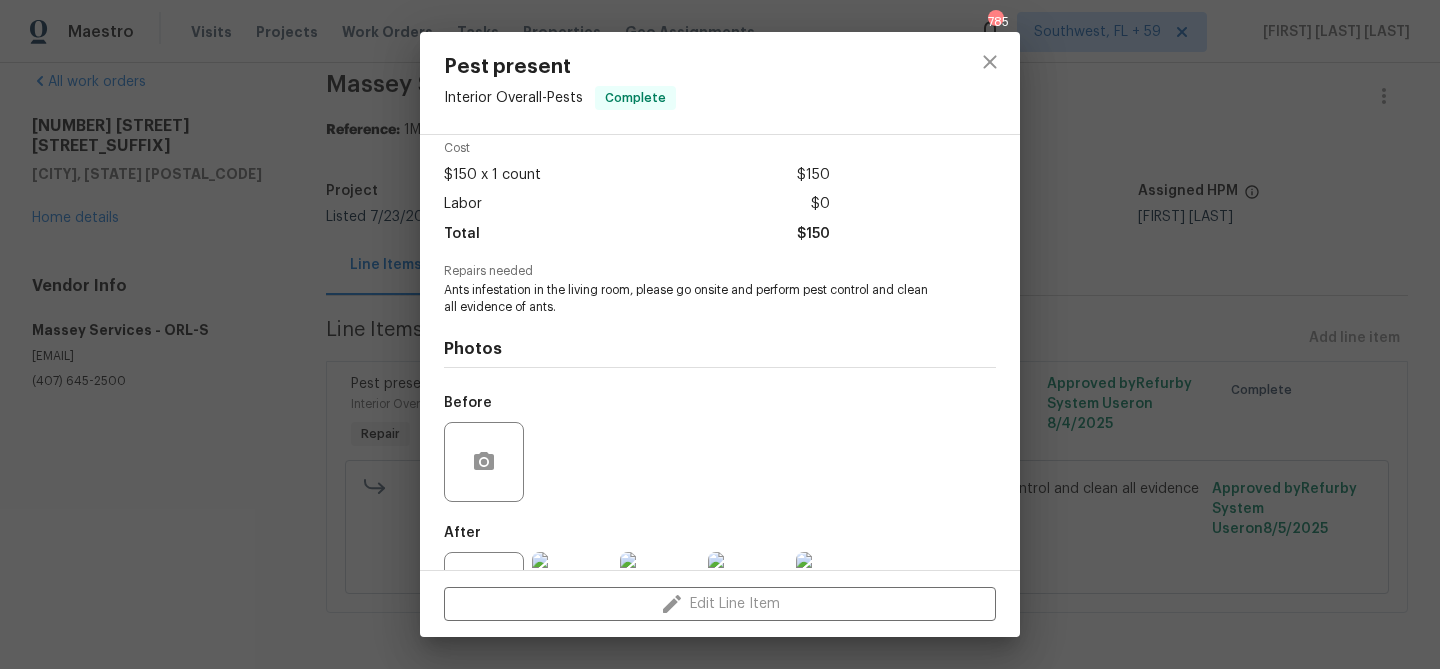 scroll, scrollTop: 168, scrollLeft: 0, axis: vertical 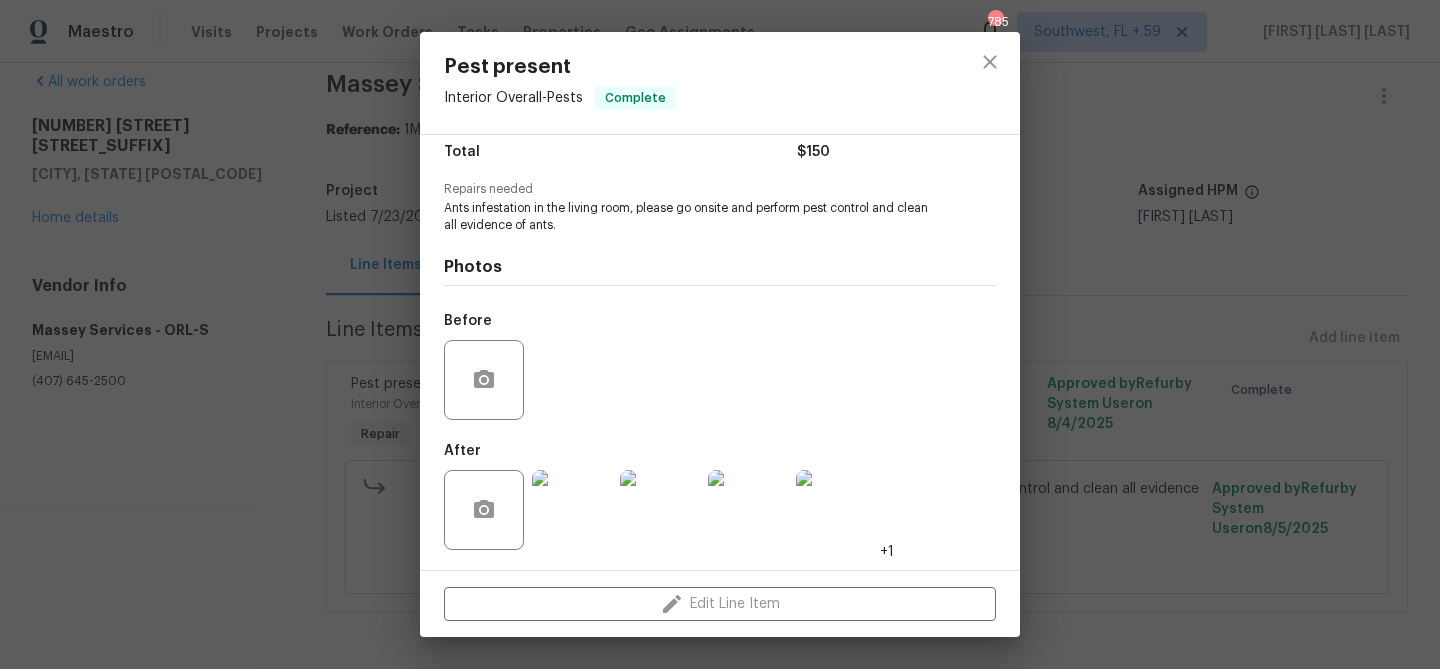 click at bounding box center (572, 510) 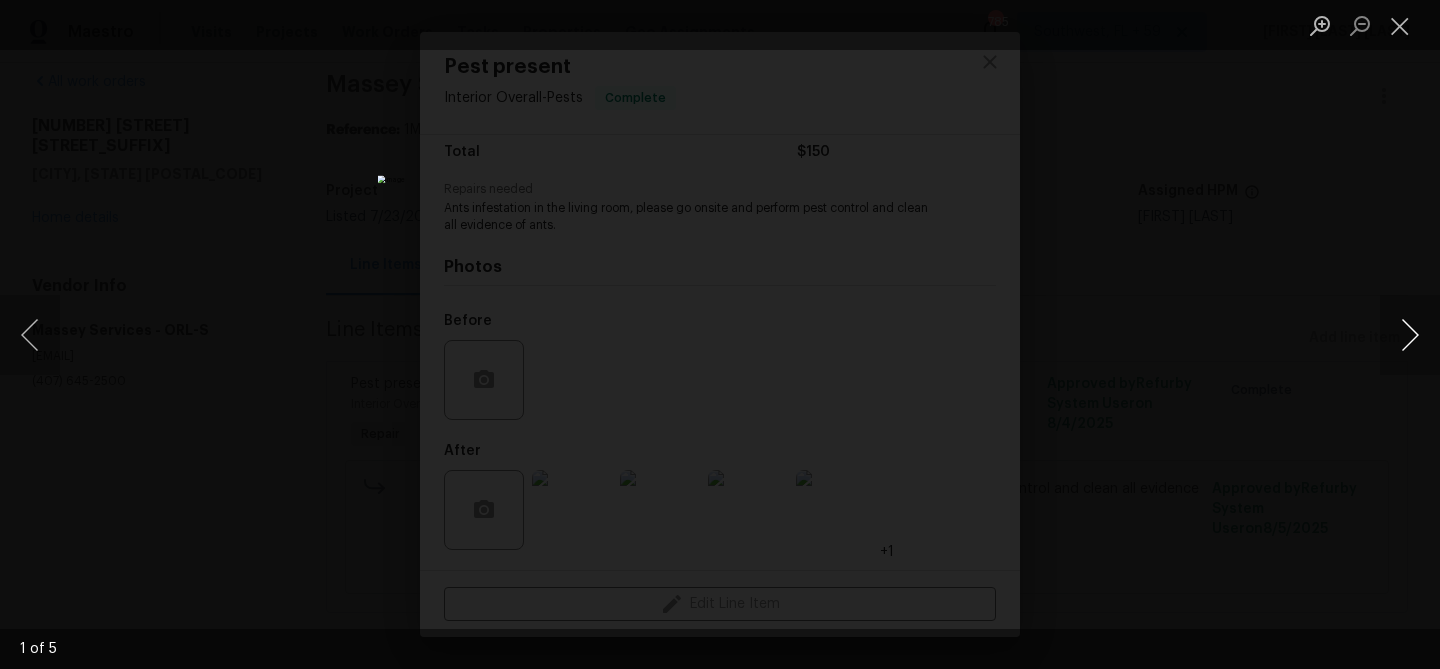 click at bounding box center [1410, 335] 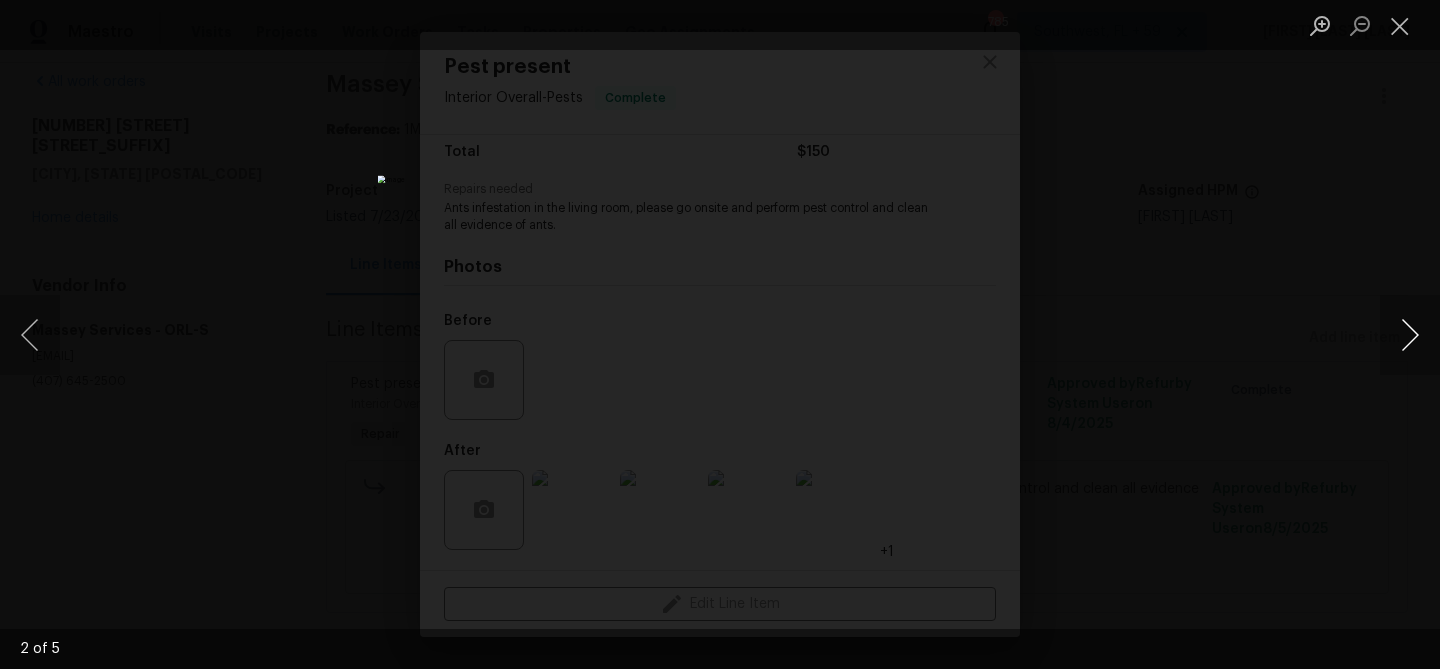 click at bounding box center [1410, 335] 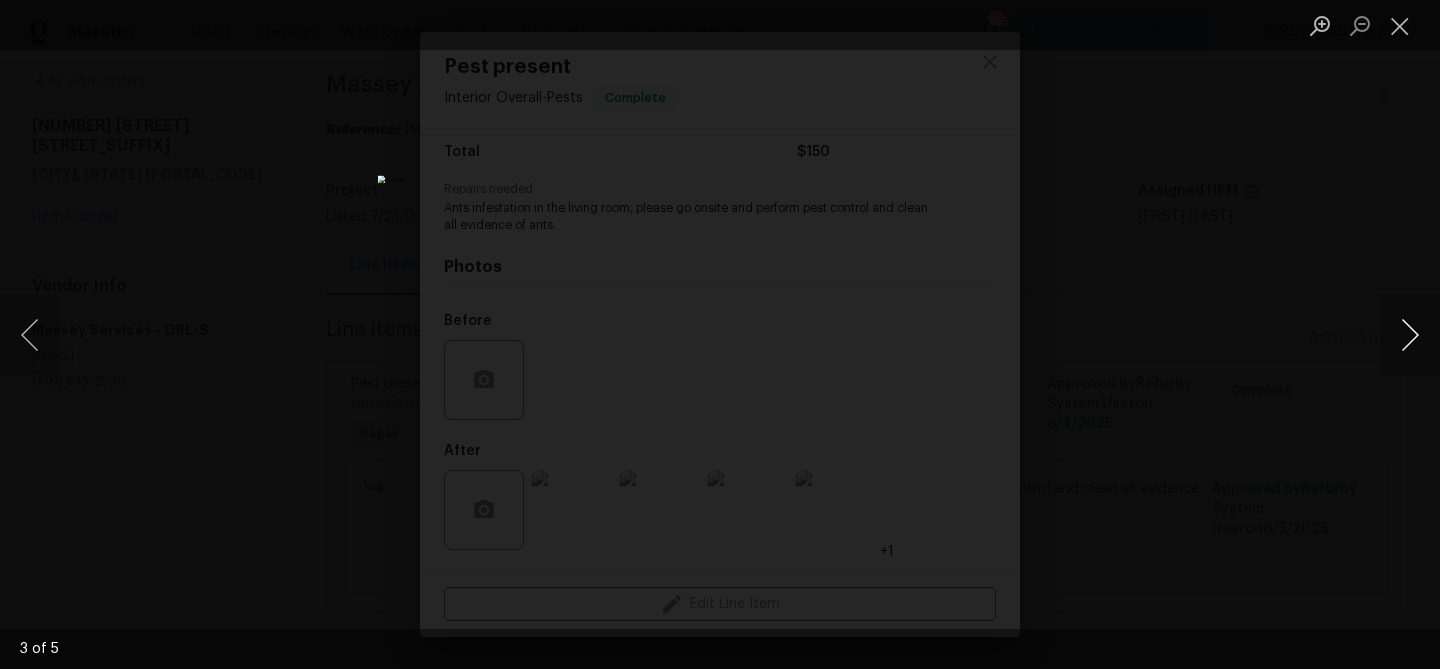 click at bounding box center (1410, 335) 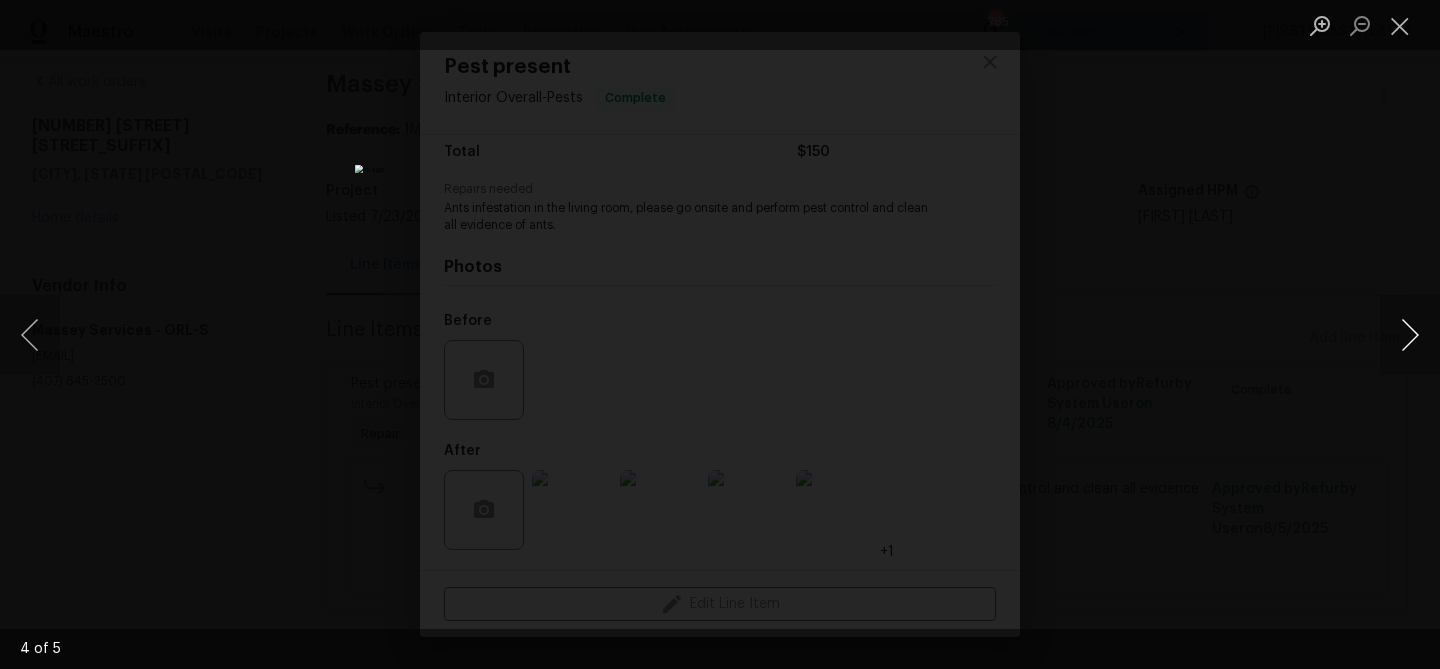 click at bounding box center (1410, 335) 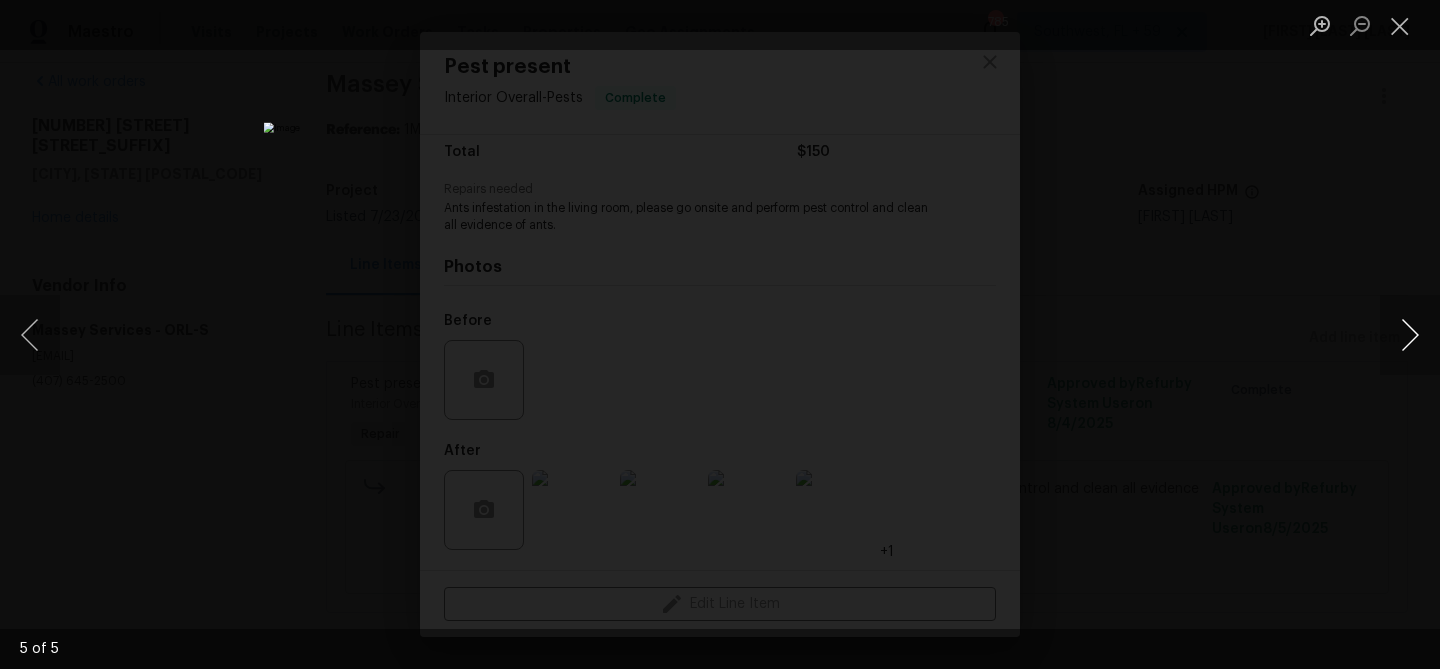 click at bounding box center [1410, 335] 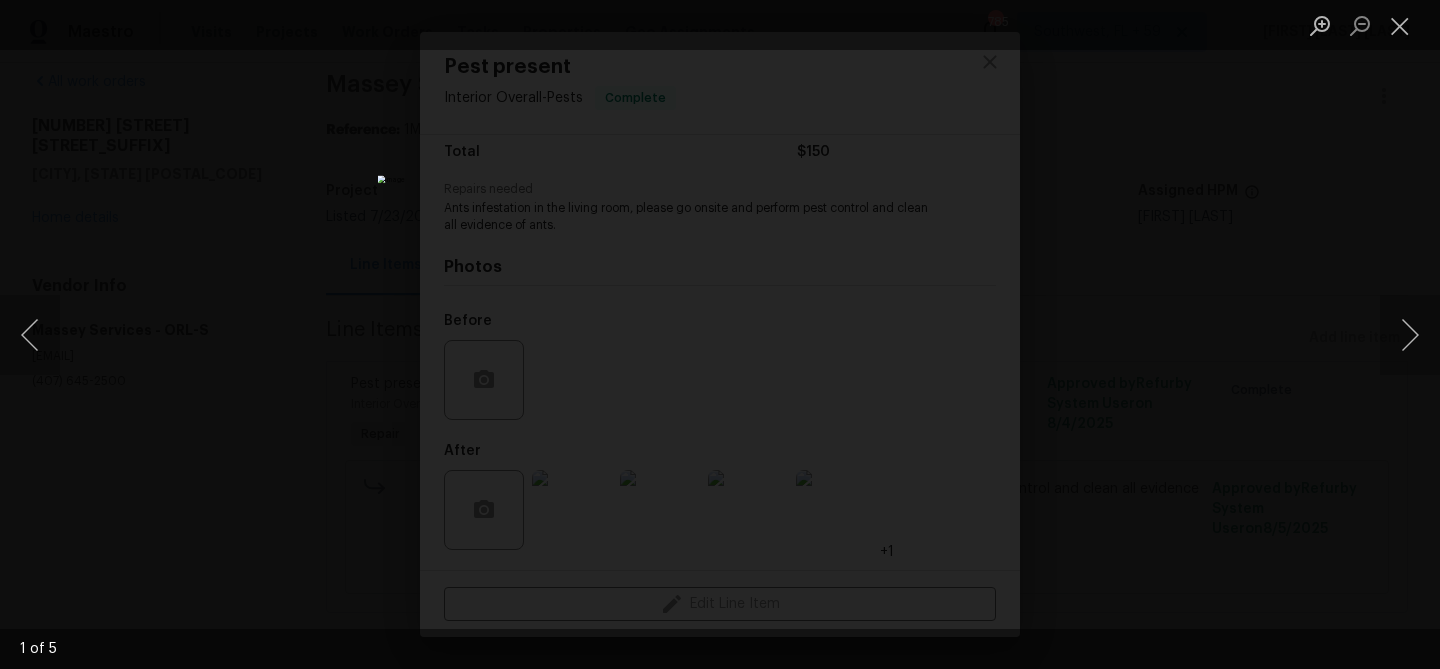 click at bounding box center [720, 334] 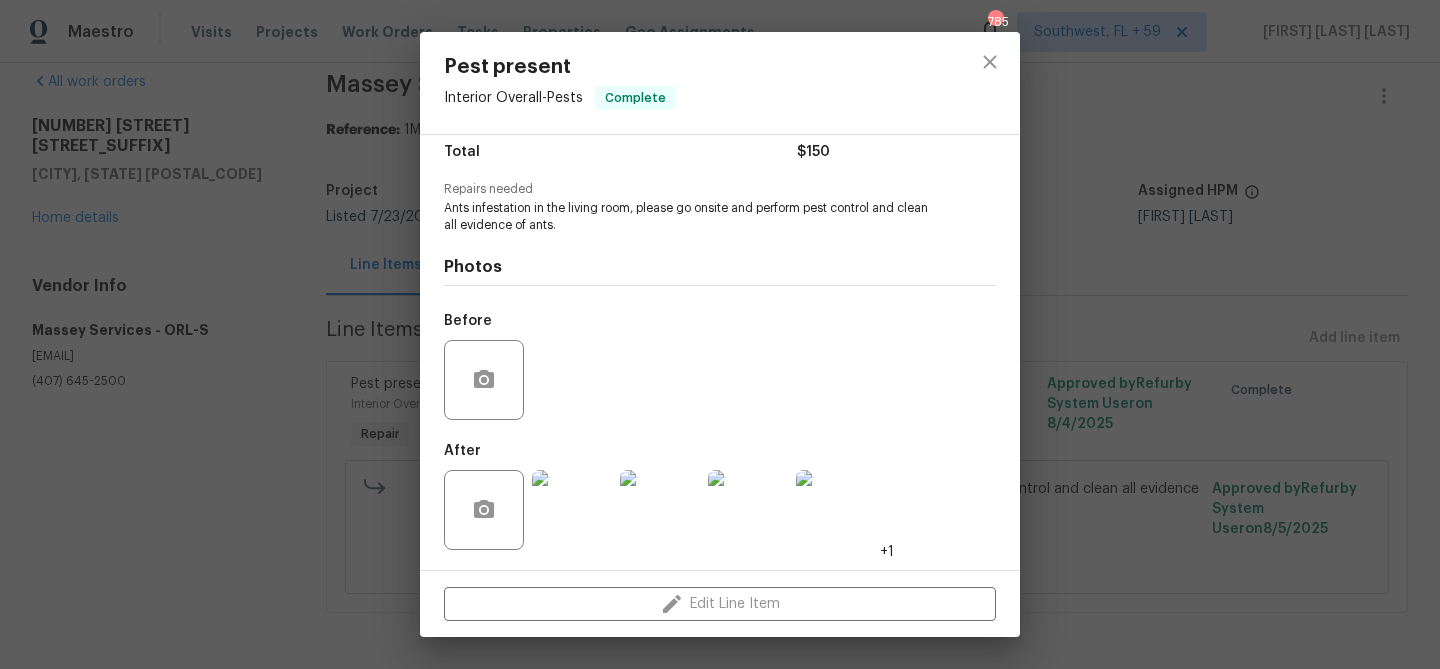 click on "Pest present Interior Overall  -  Pests Complete Vendor Massey Services Account Category Repairs Cost $150 x 1 count $150 Labor $0 Total $150 Repairs needed Ants infestation in the living room, please go onsite and perform pest control and clean all evidence of ants. Photos Before After  +1  Edit Line Item" at bounding box center [720, 334] 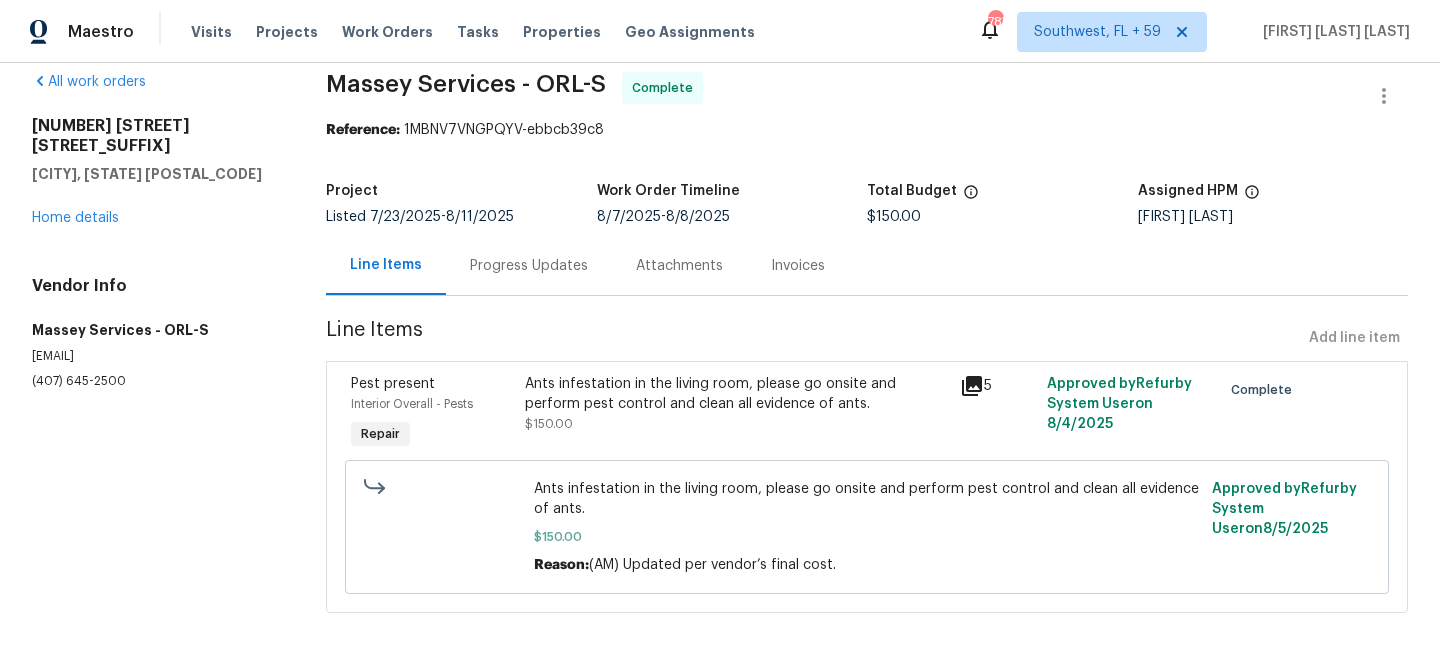 scroll, scrollTop: 0, scrollLeft: 0, axis: both 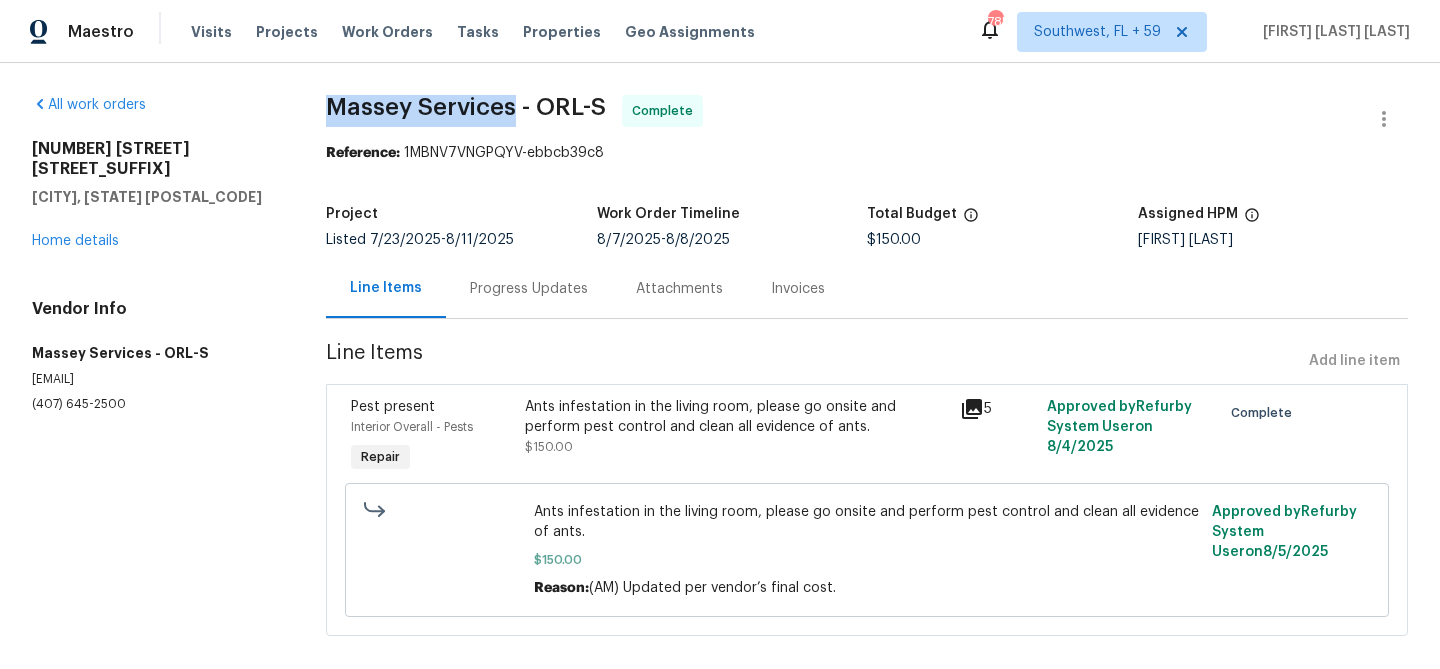 drag, startPoint x: 331, startPoint y: 107, endPoint x: 515, endPoint y: 107, distance: 184 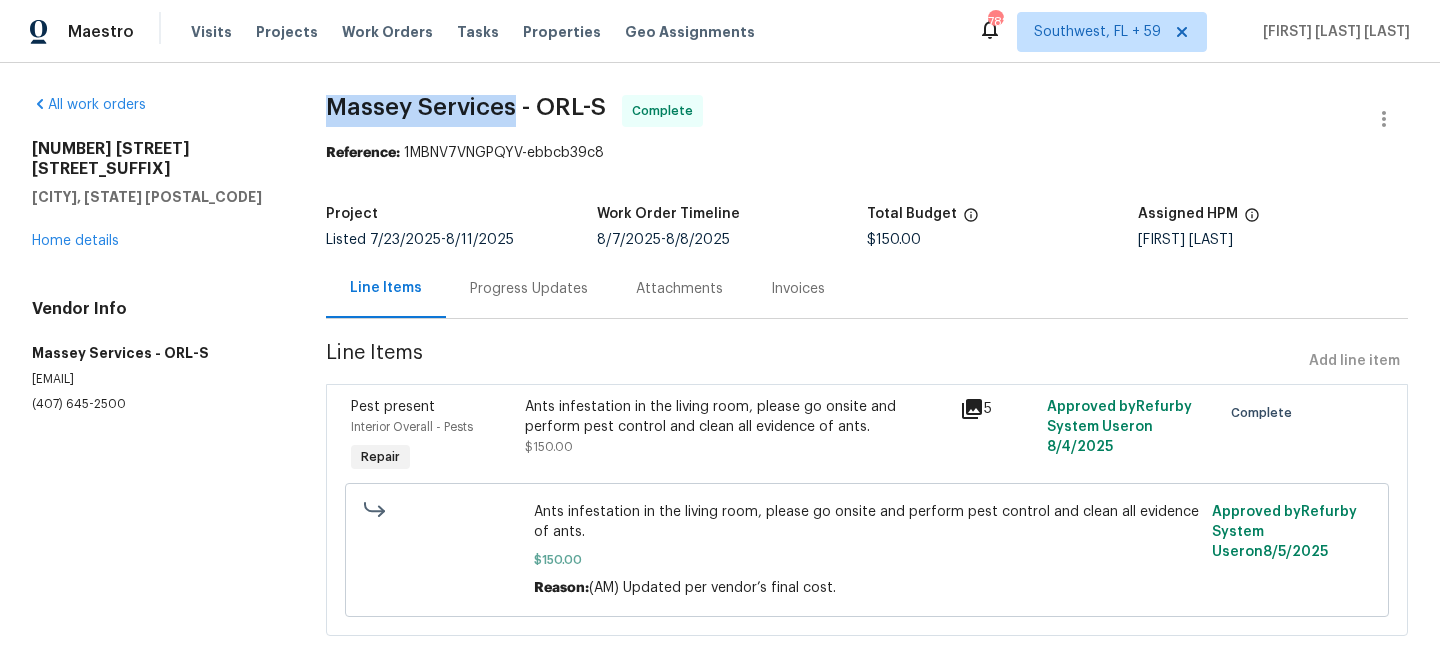 scroll, scrollTop: 24, scrollLeft: 0, axis: vertical 